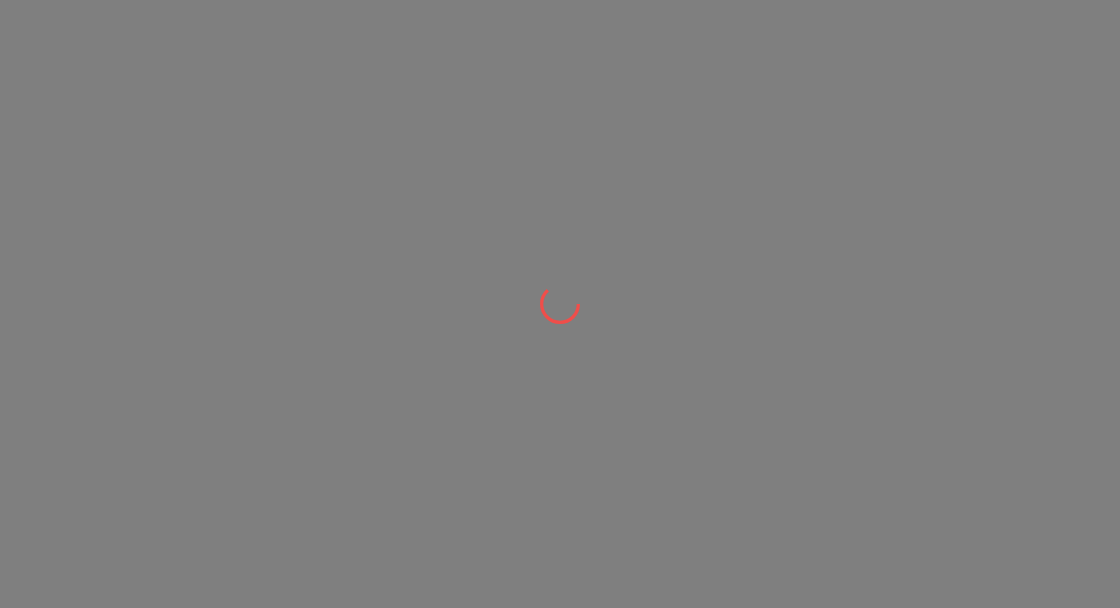 scroll, scrollTop: 0, scrollLeft: 0, axis: both 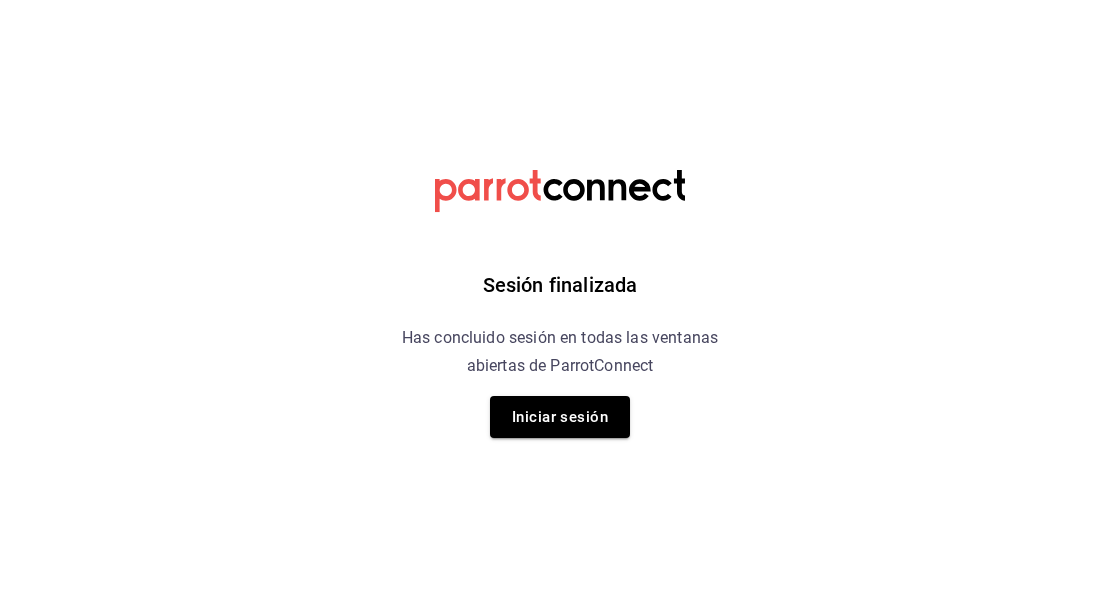 click on "Iniciar sesión" at bounding box center [560, 417] 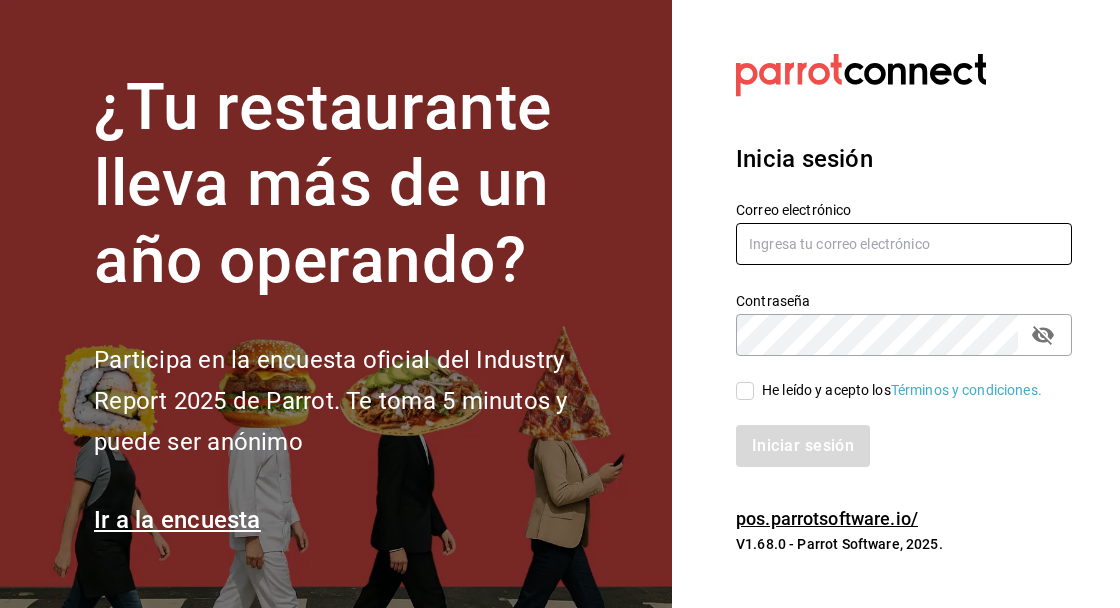click at bounding box center [904, 244] 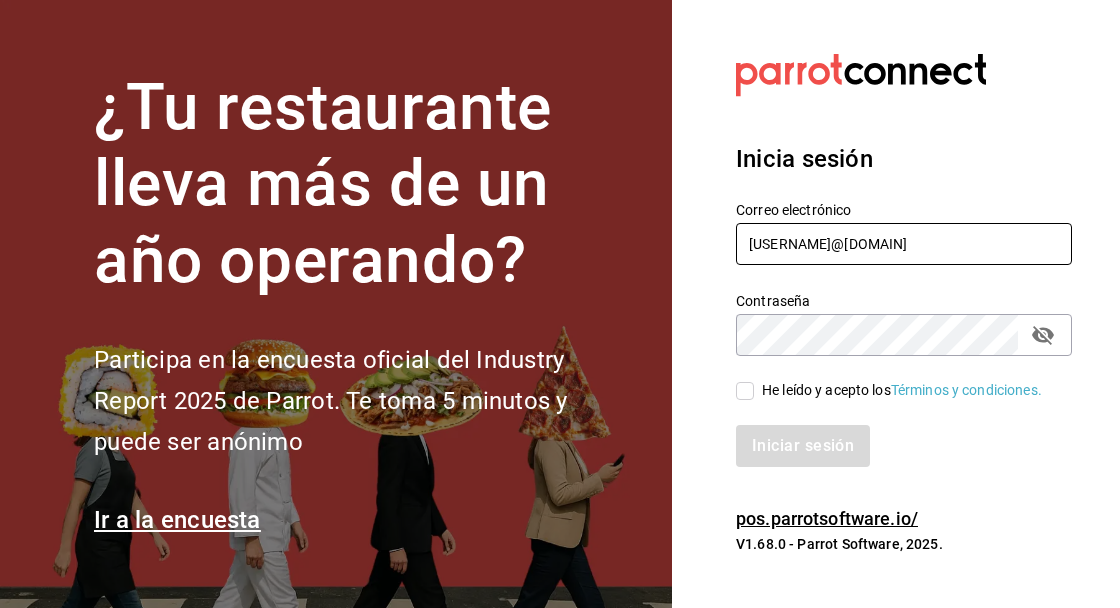 type on "[USERNAME]@[DOMAIN]" 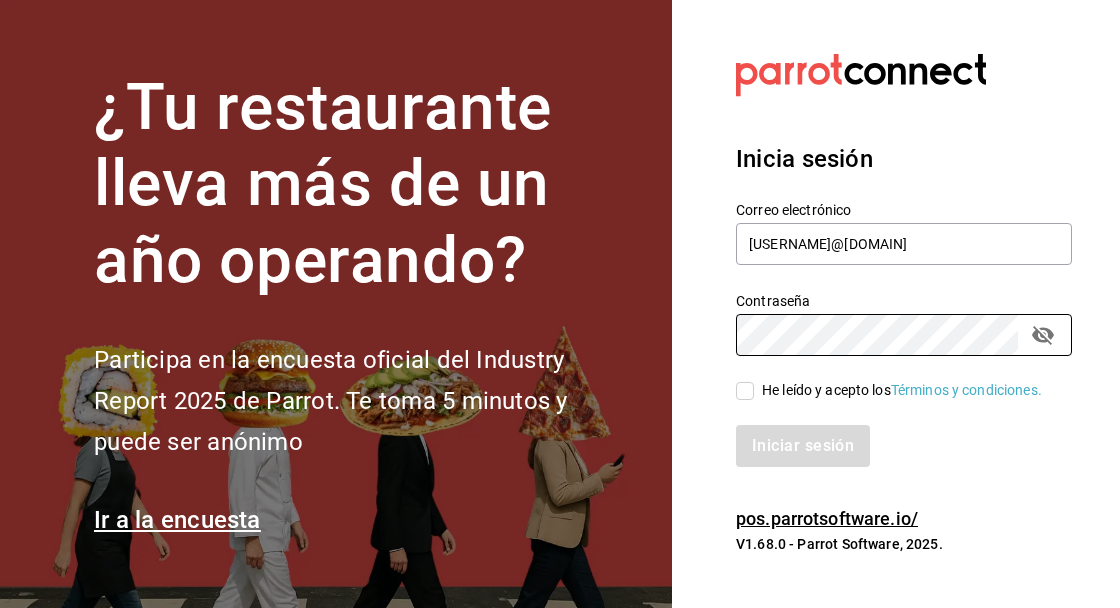 click on "He leído y acepto los  Términos y condiciones." at bounding box center (745, 391) 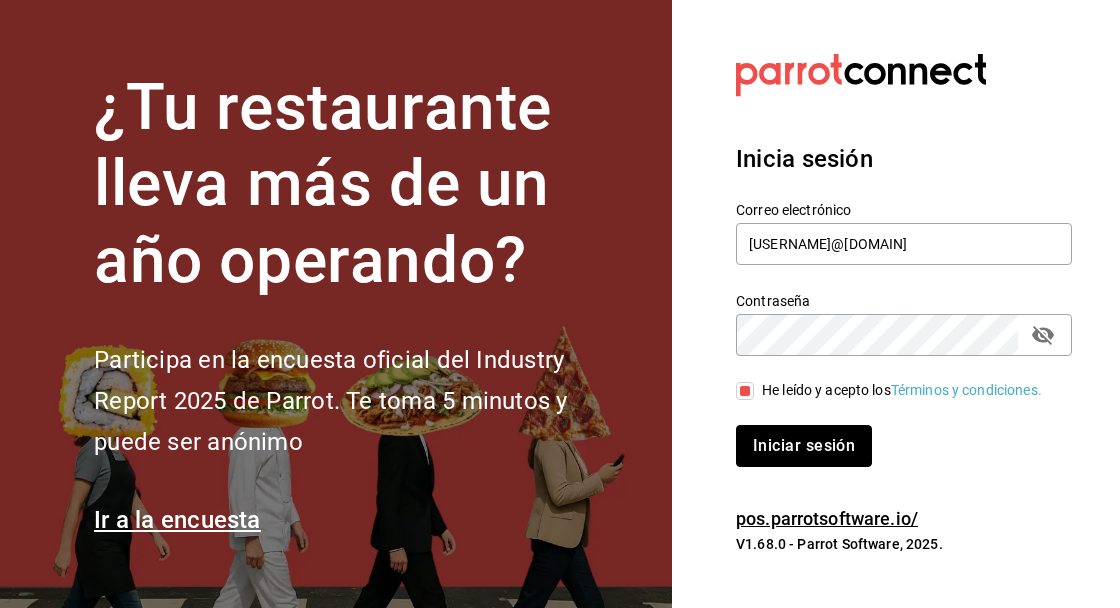 click on "Iniciar sesión" at bounding box center [804, 446] 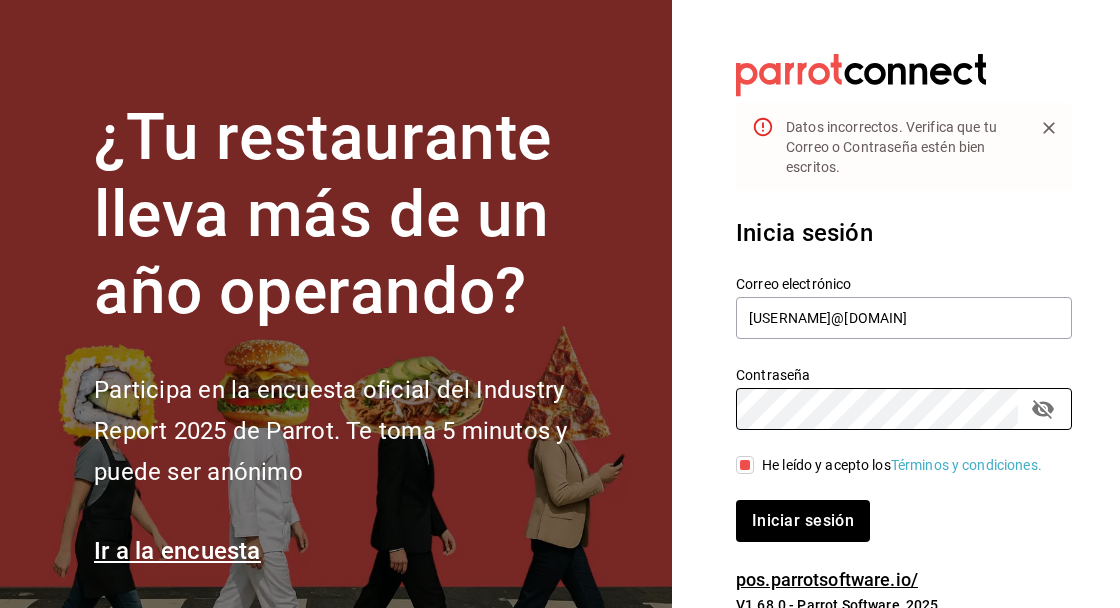 click at bounding box center (1043, 409) 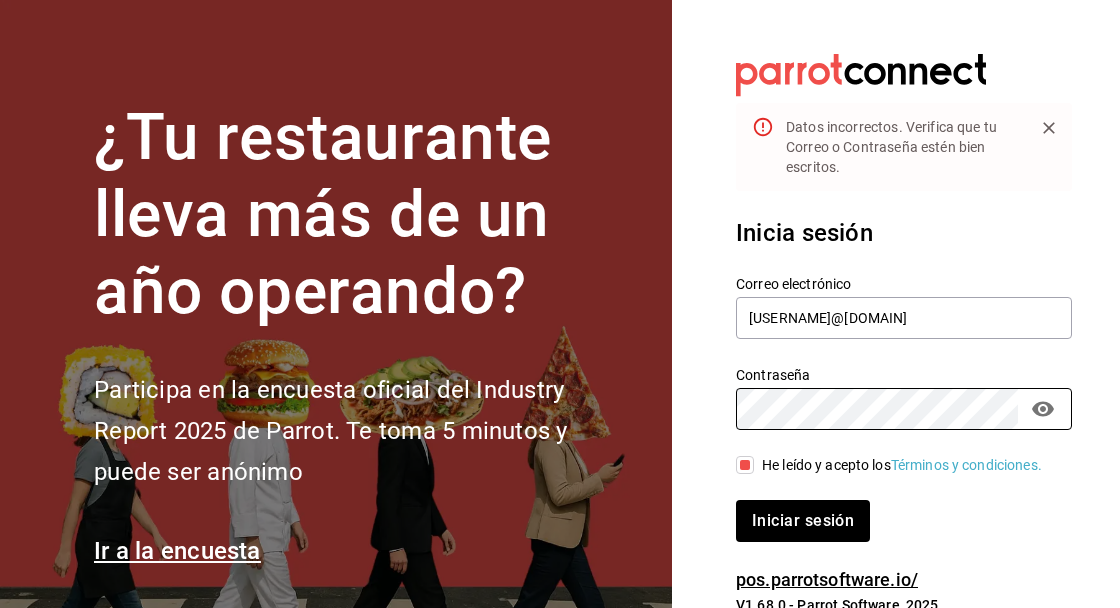 click on "Iniciar sesión" at bounding box center [803, 521] 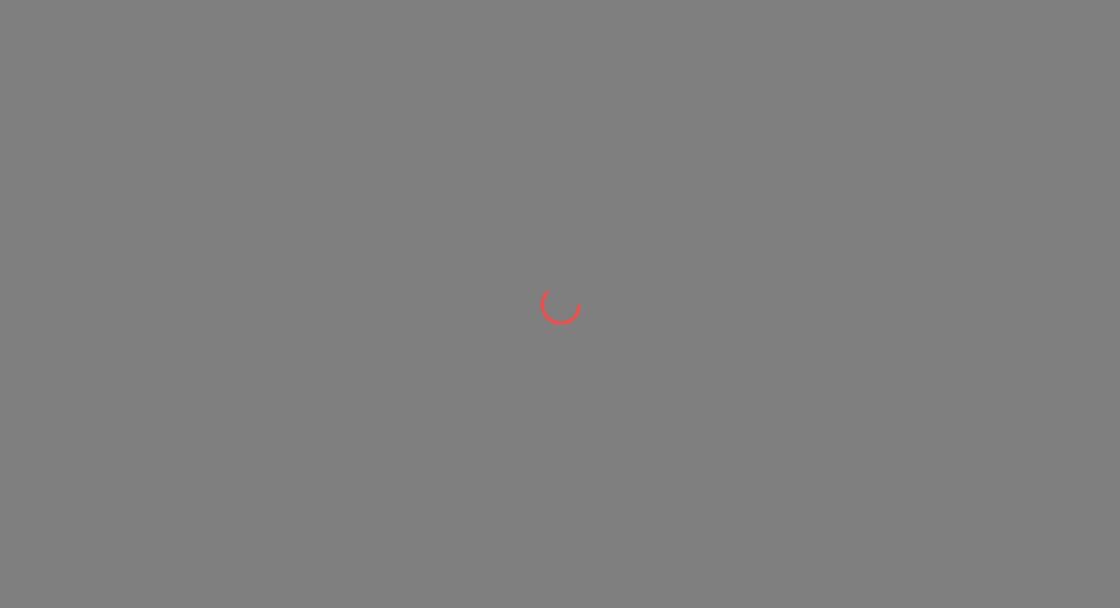 scroll, scrollTop: 0, scrollLeft: 0, axis: both 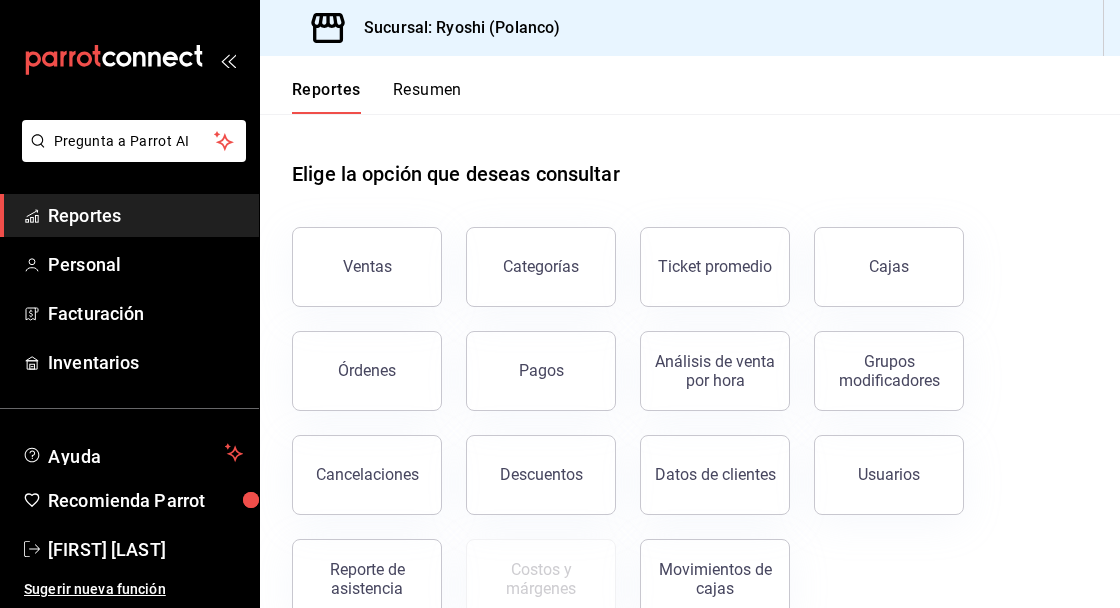 click on "Personal" at bounding box center (129, 264) 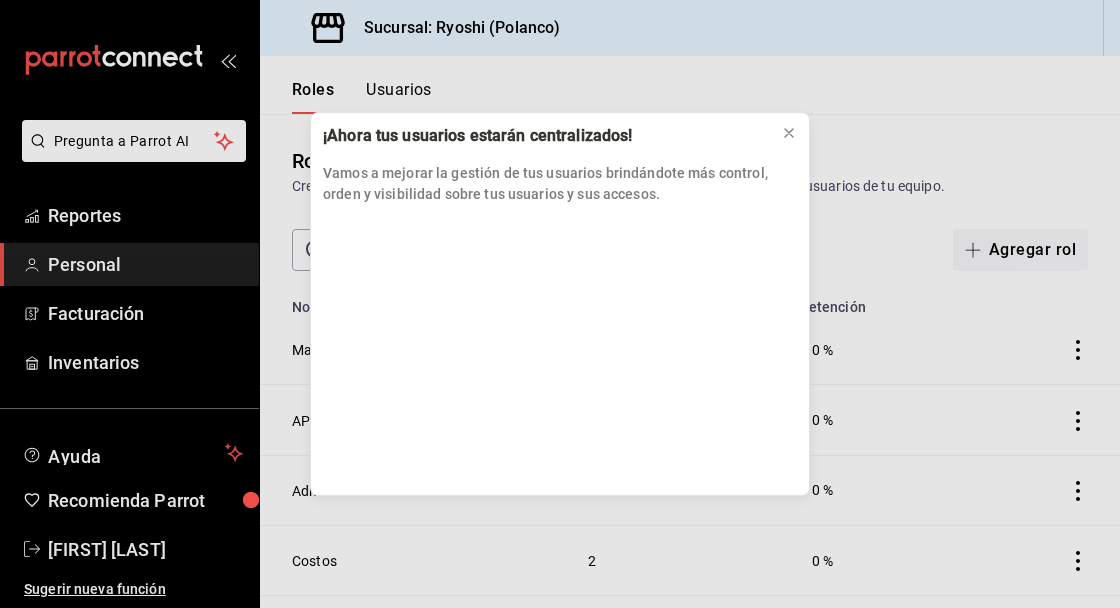 click 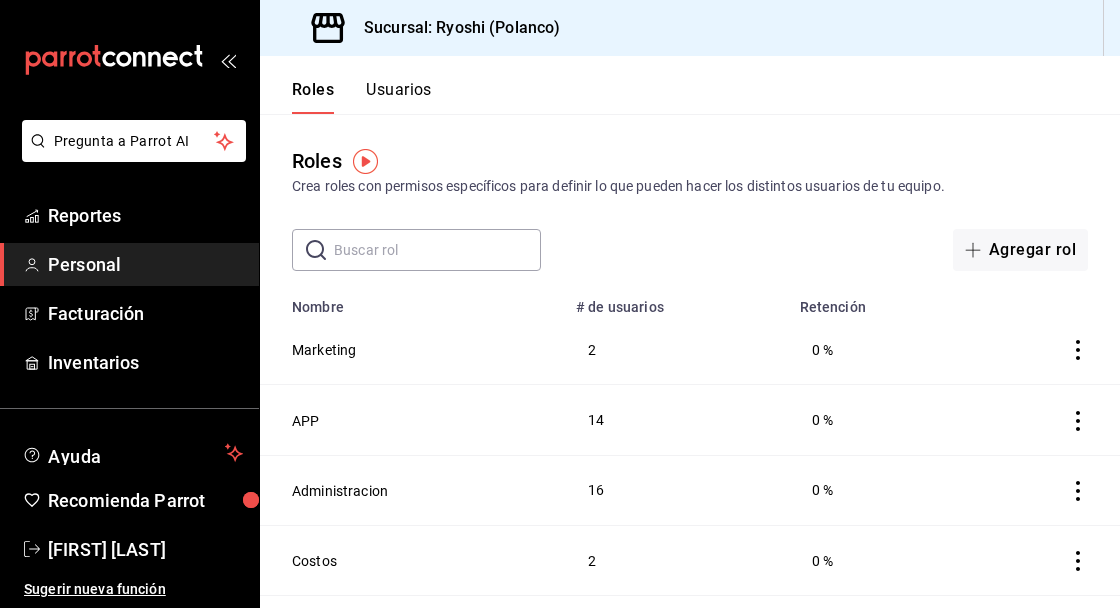 click on "Usuarios" at bounding box center [399, 97] 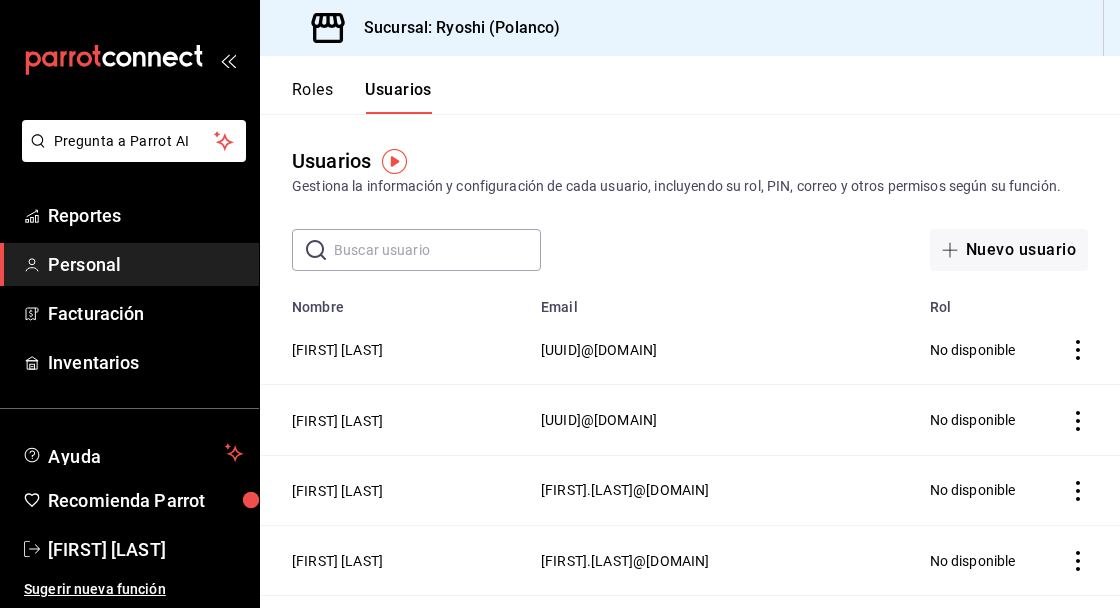click at bounding box center [437, 250] 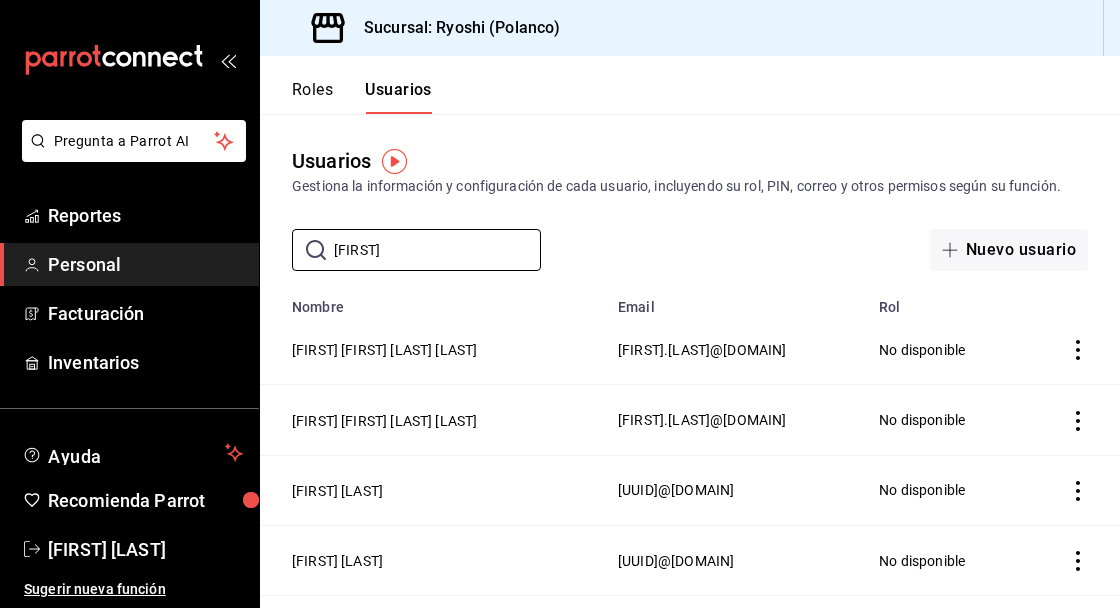 type on "[FIRST]" 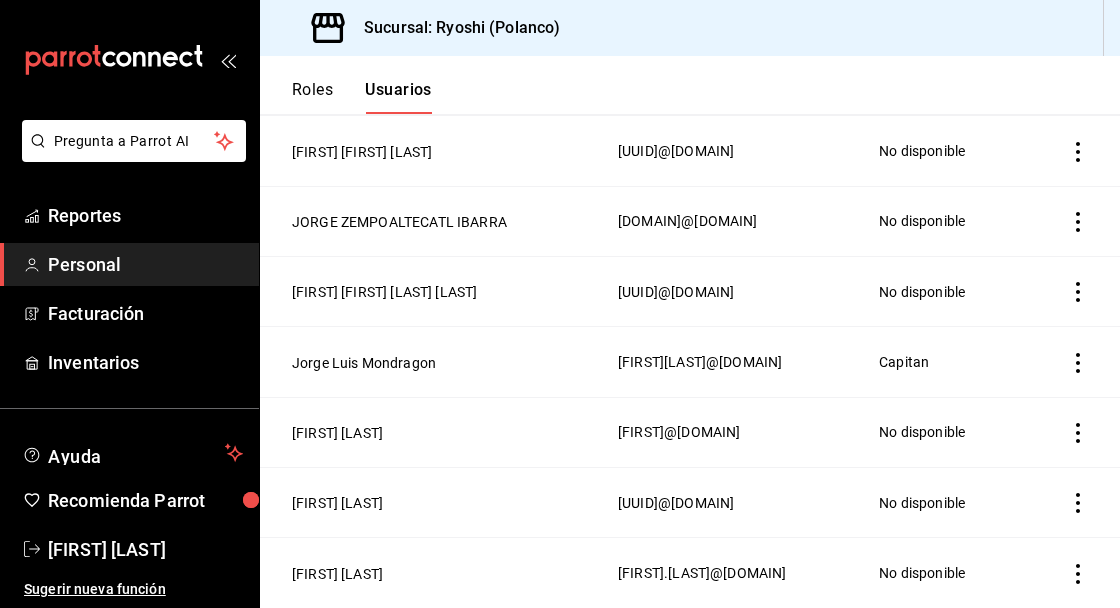 scroll, scrollTop: 1545, scrollLeft: 0, axis: vertical 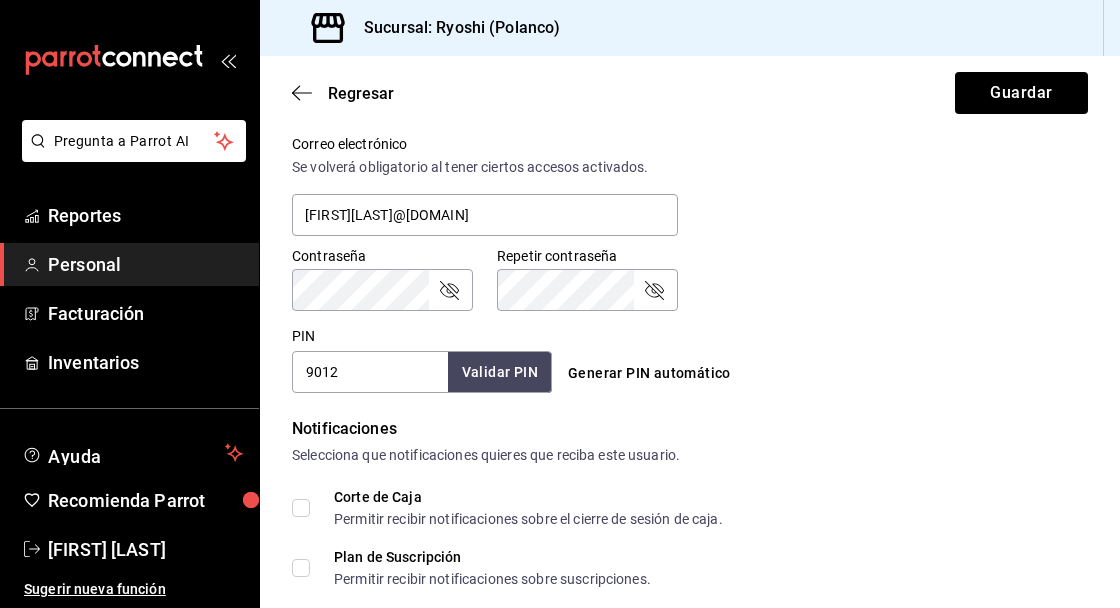 click on "9012" at bounding box center [370, 372] 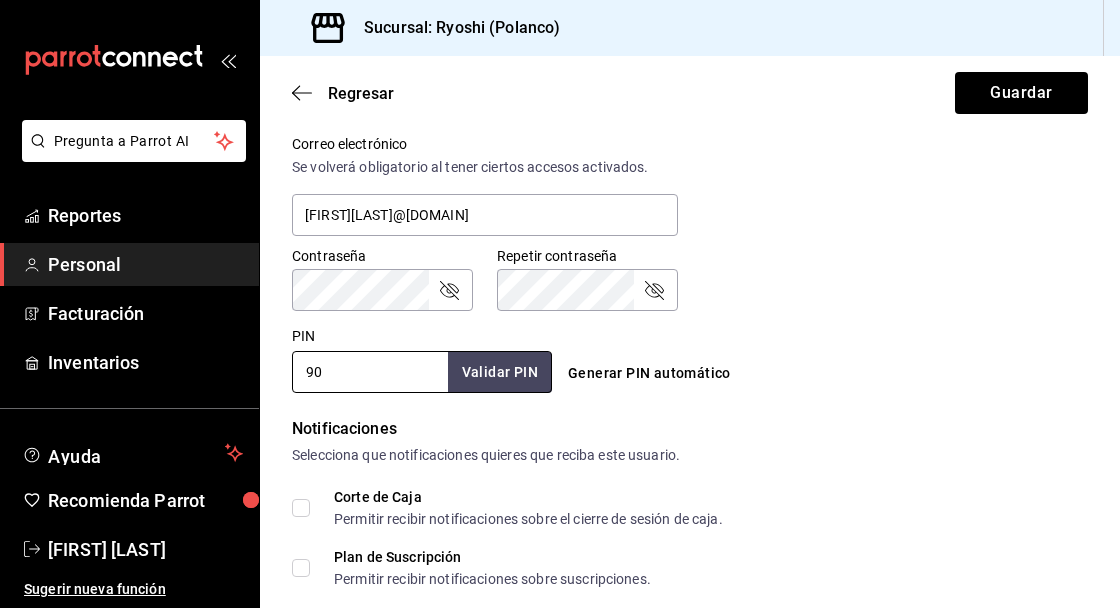 type on "9" 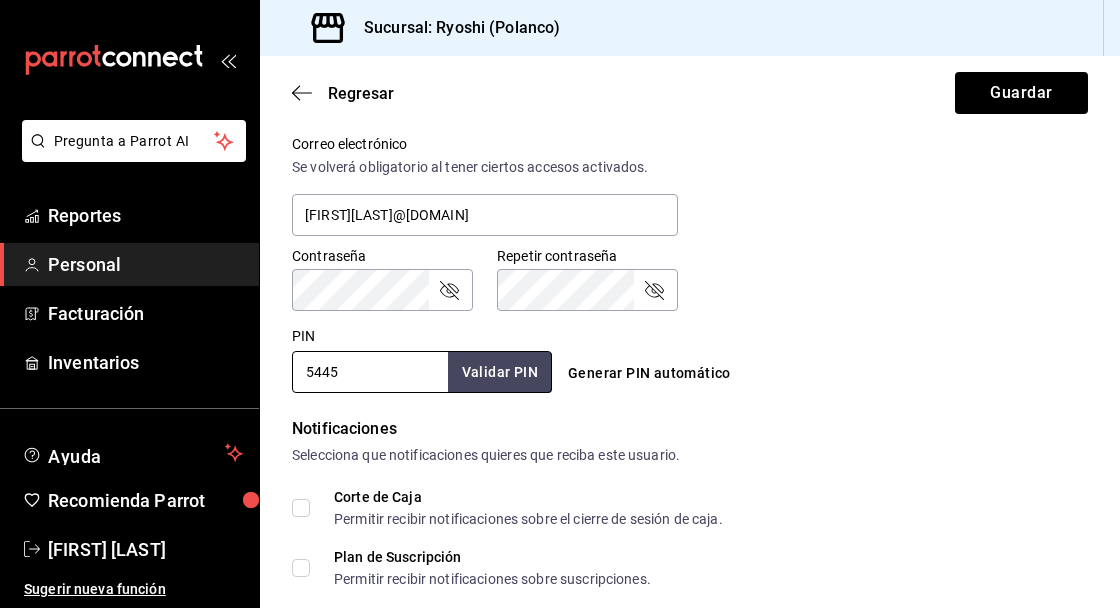 type on "5445" 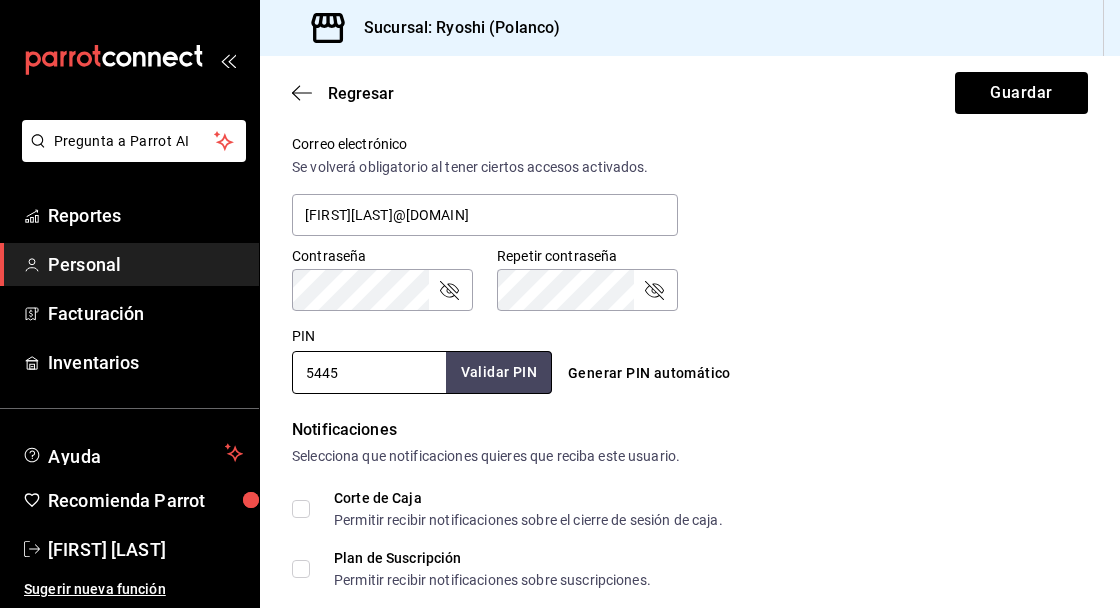 click on "Validar PIN" at bounding box center [499, 372] 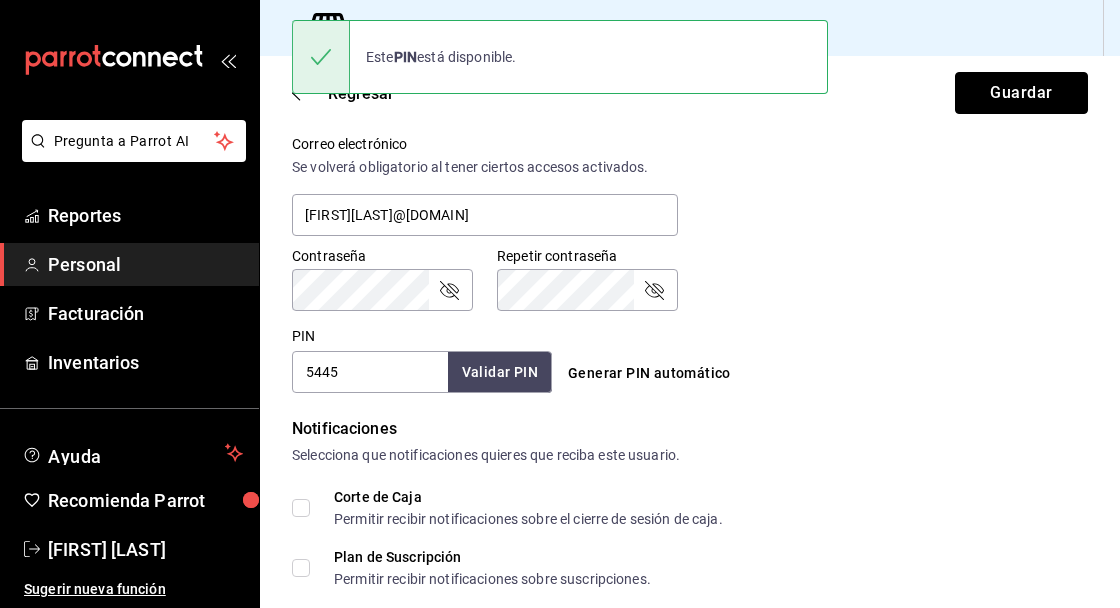 click on "Guardar" at bounding box center (1021, 93) 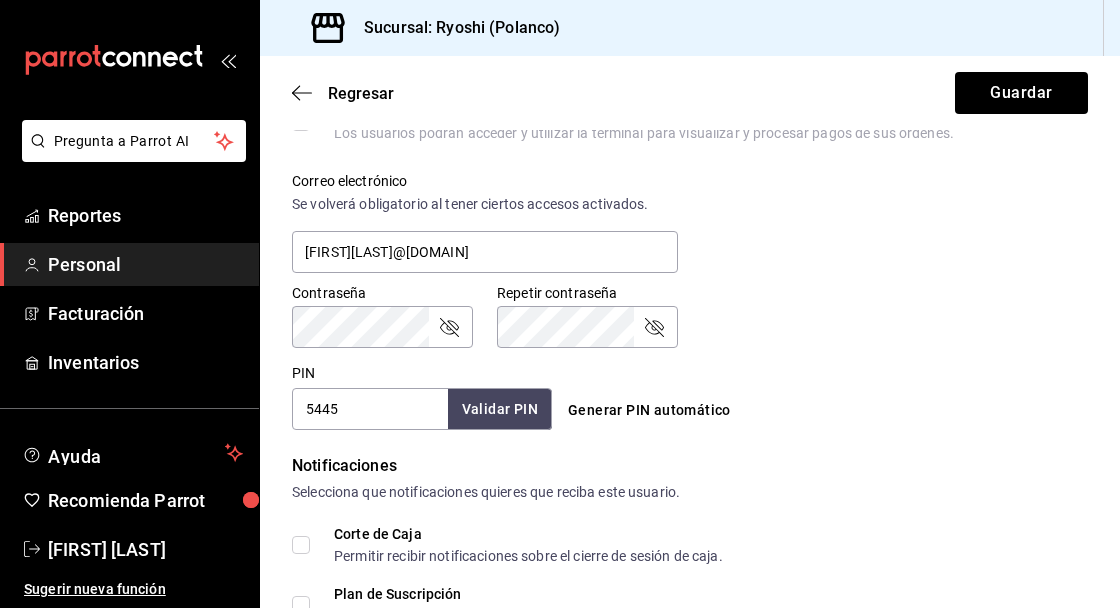 scroll, scrollTop: 711, scrollLeft: 0, axis: vertical 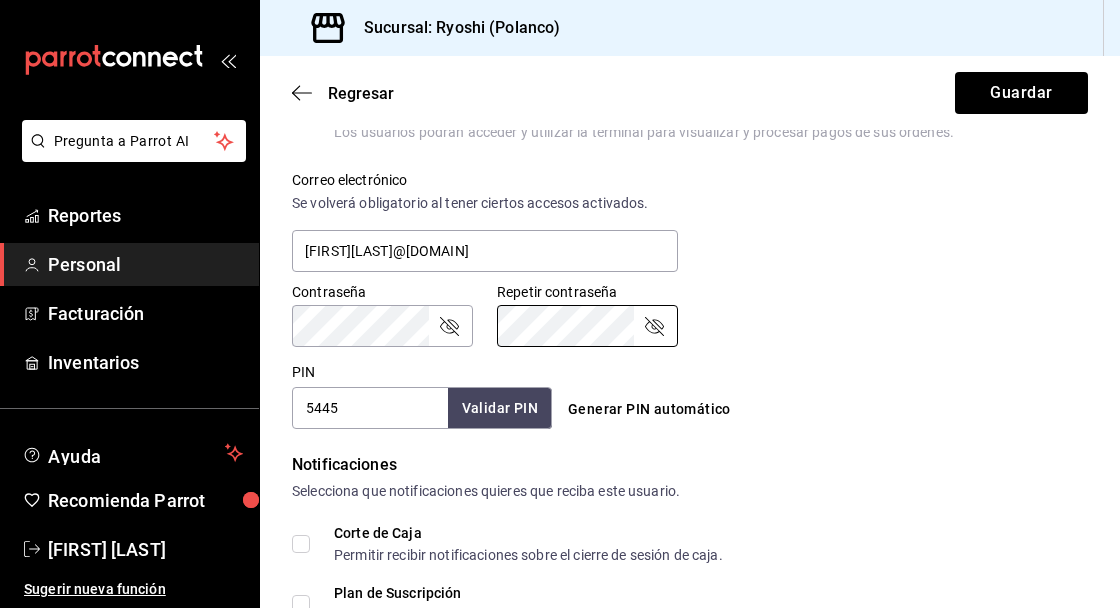click 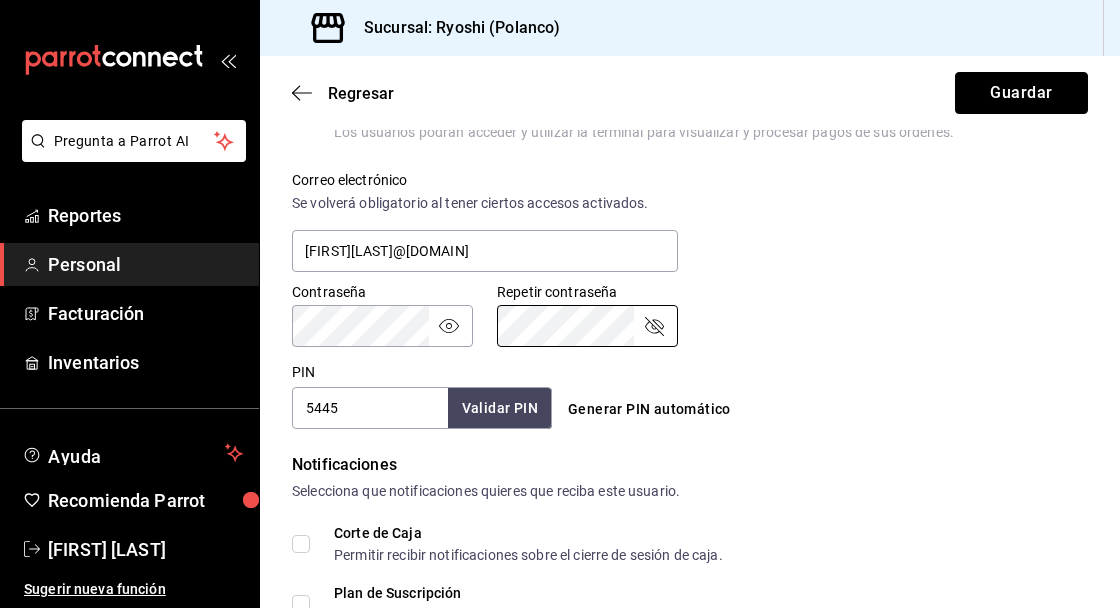 click on "Guardar" at bounding box center (1021, 93) 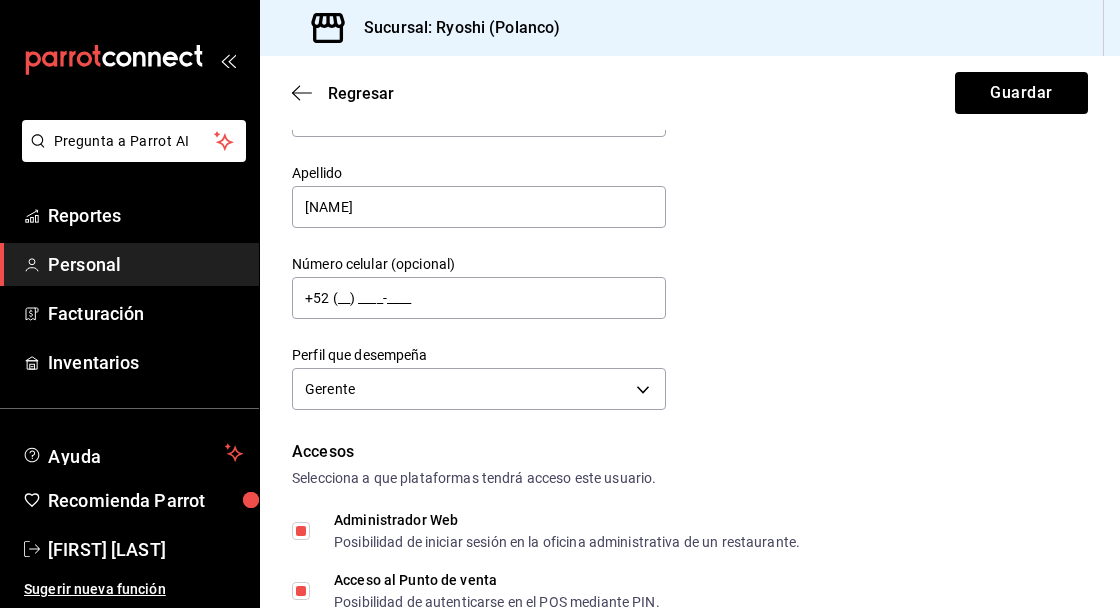 scroll, scrollTop: 0, scrollLeft: 0, axis: both 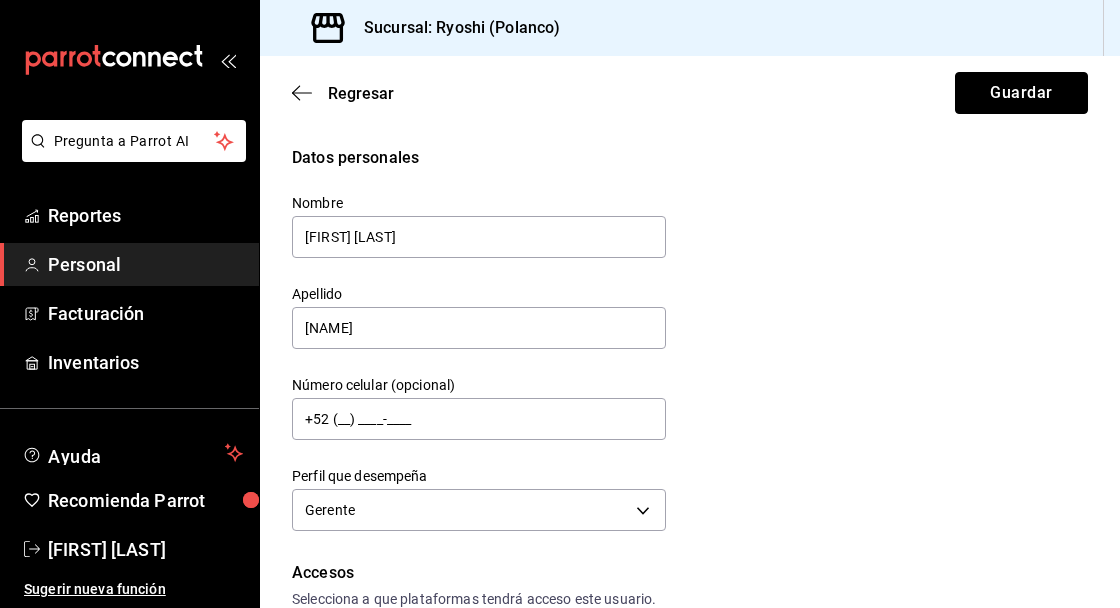 click on "Guardar" at bounding box center [1021, 93] 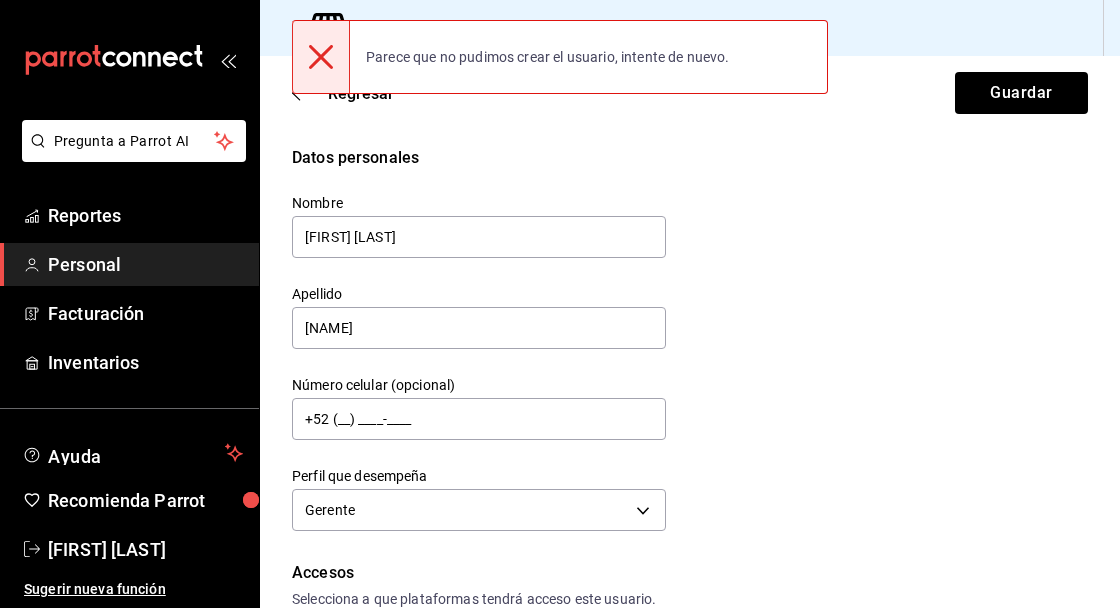 click on "Datos personales" at bounding box center (690, 158) 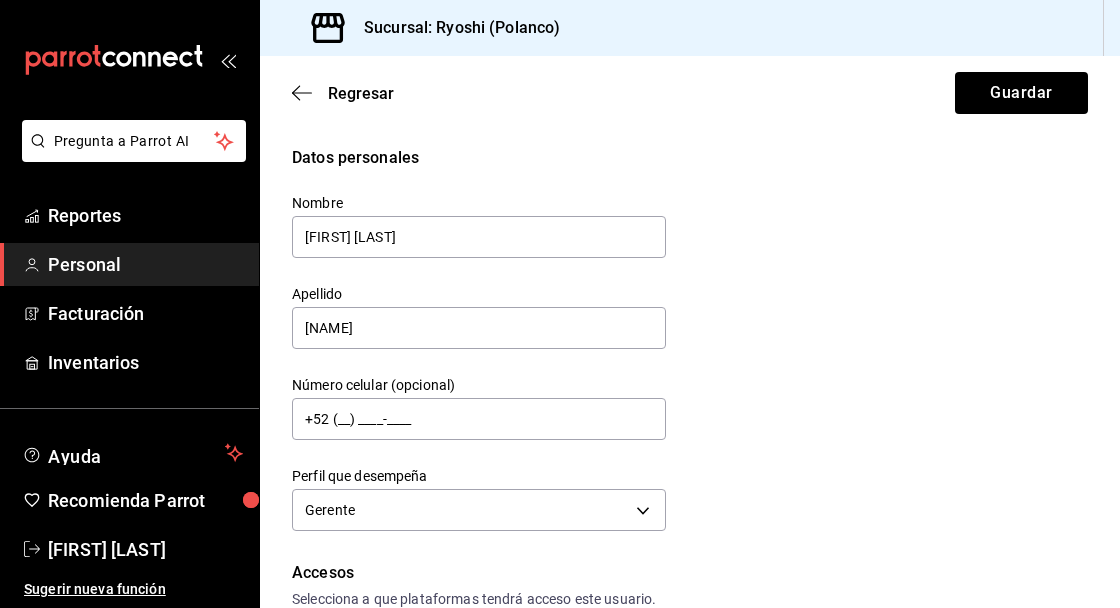 click 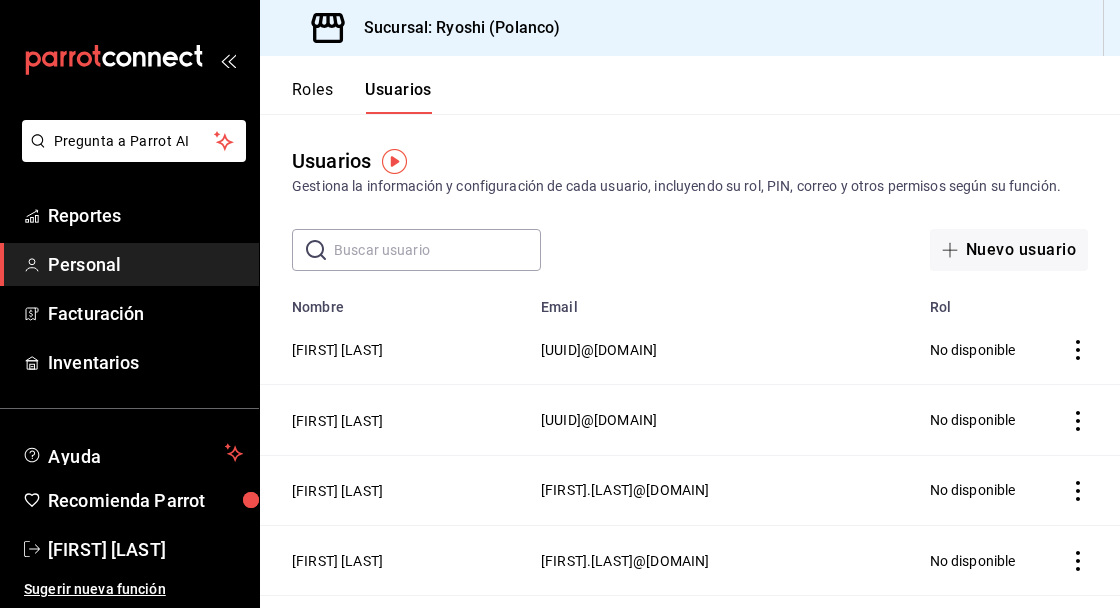 click on "Nuevo usuario" at bounding box center (1009, 250) 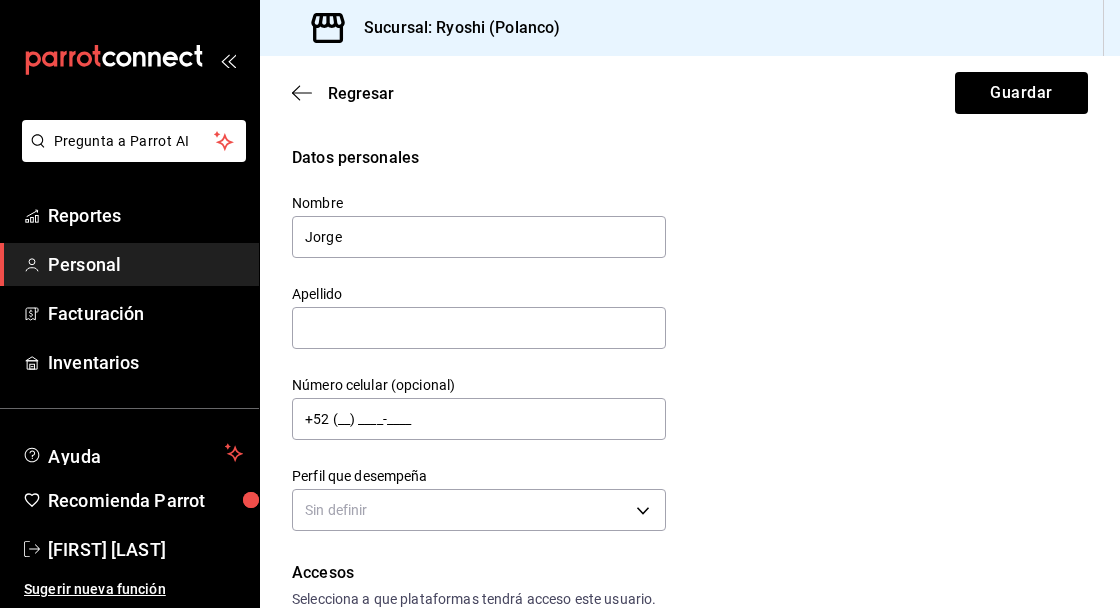 type on "Jorge" 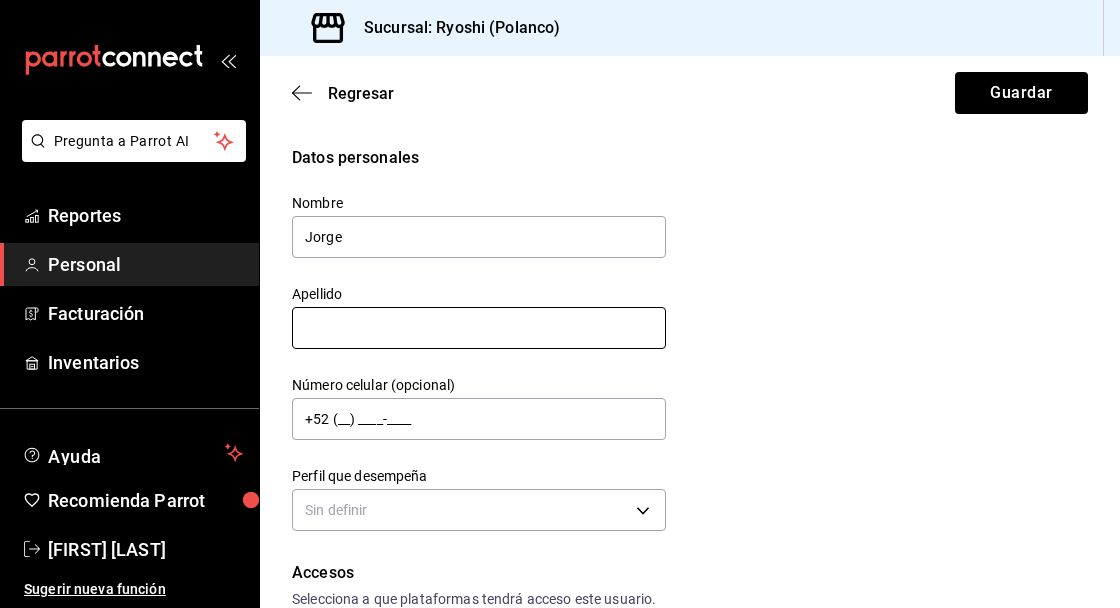 click at bounding box center [479, 328] 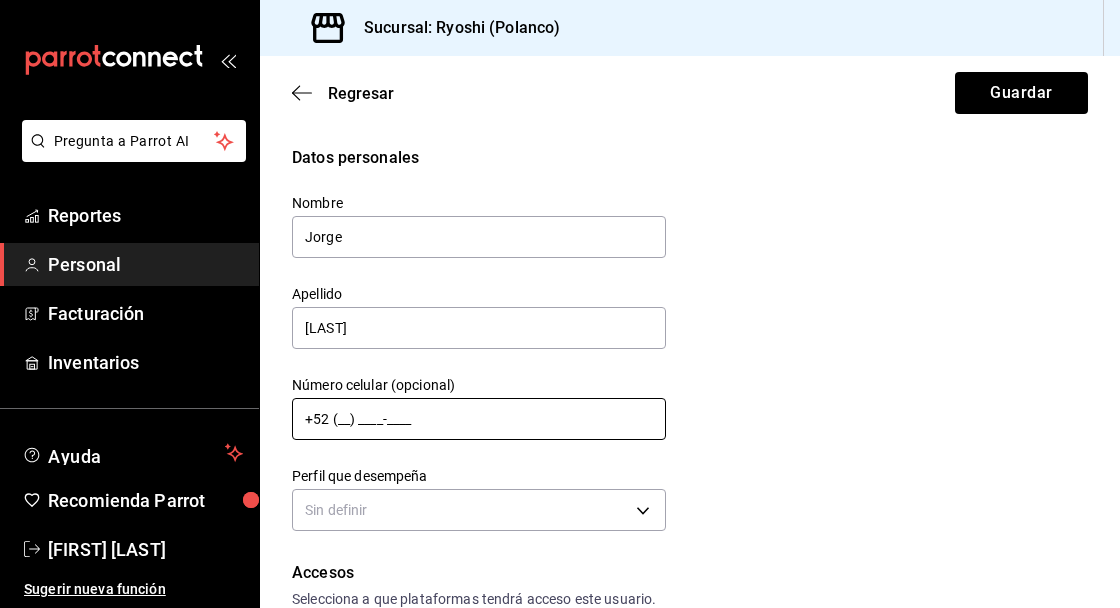 click on "+52 (__) ____-____" at bounding box center [479, 419] 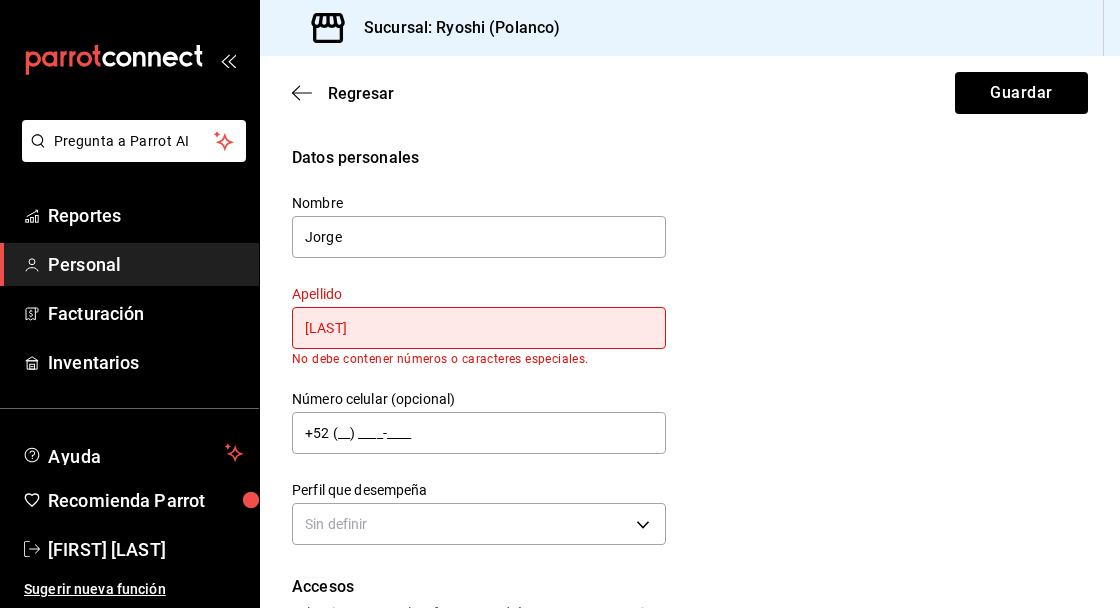 click on "[LAST]" at bounding box center [479, 328] 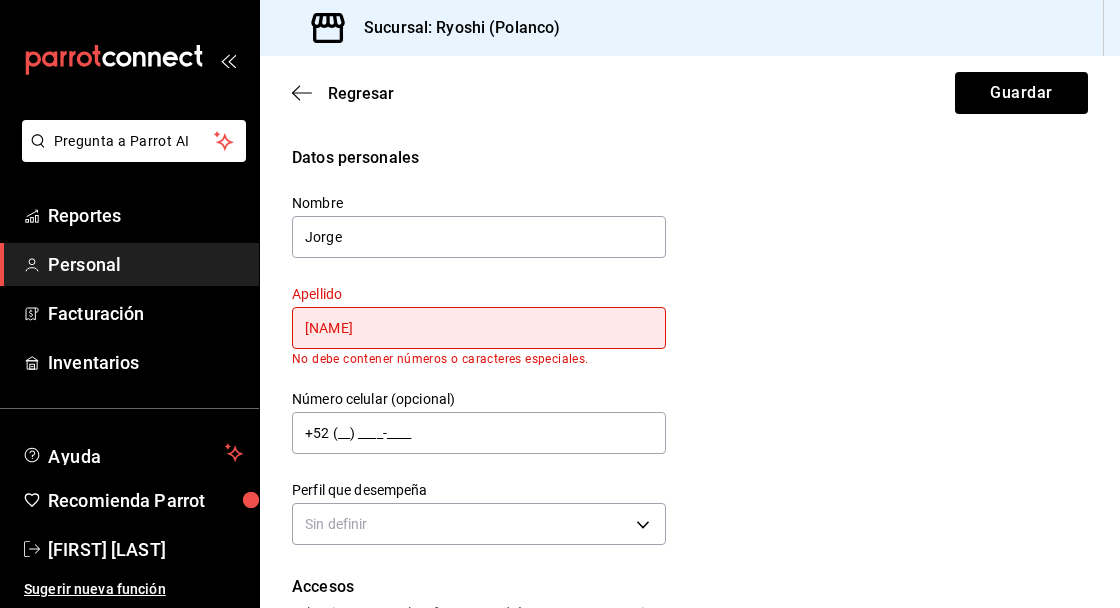 type on "[NAME]" 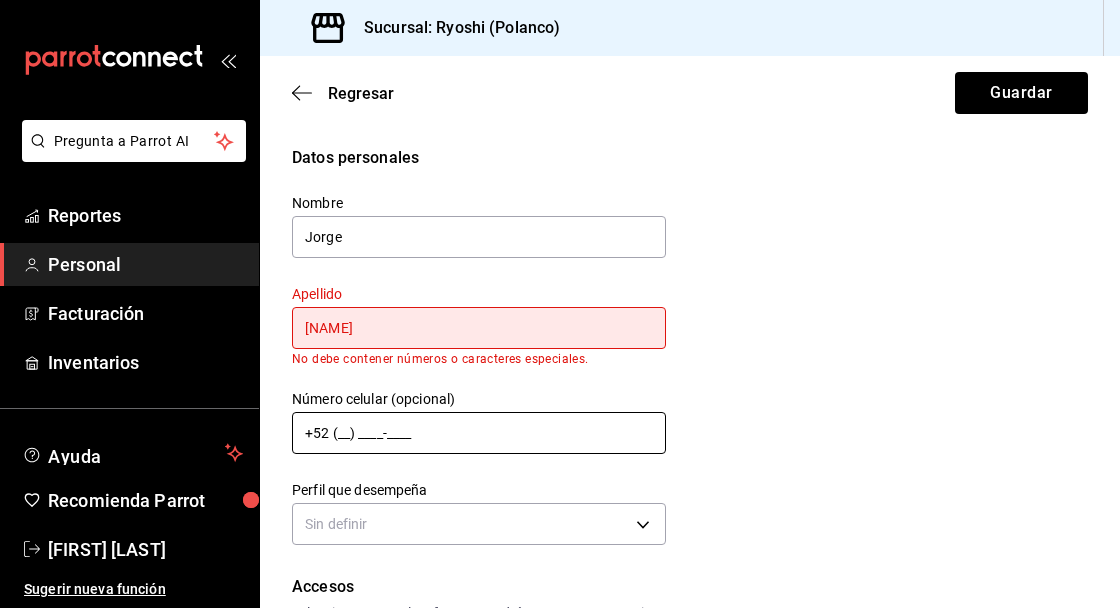 click on "+52 (__) ____-____" at bounding box center [479, 433] 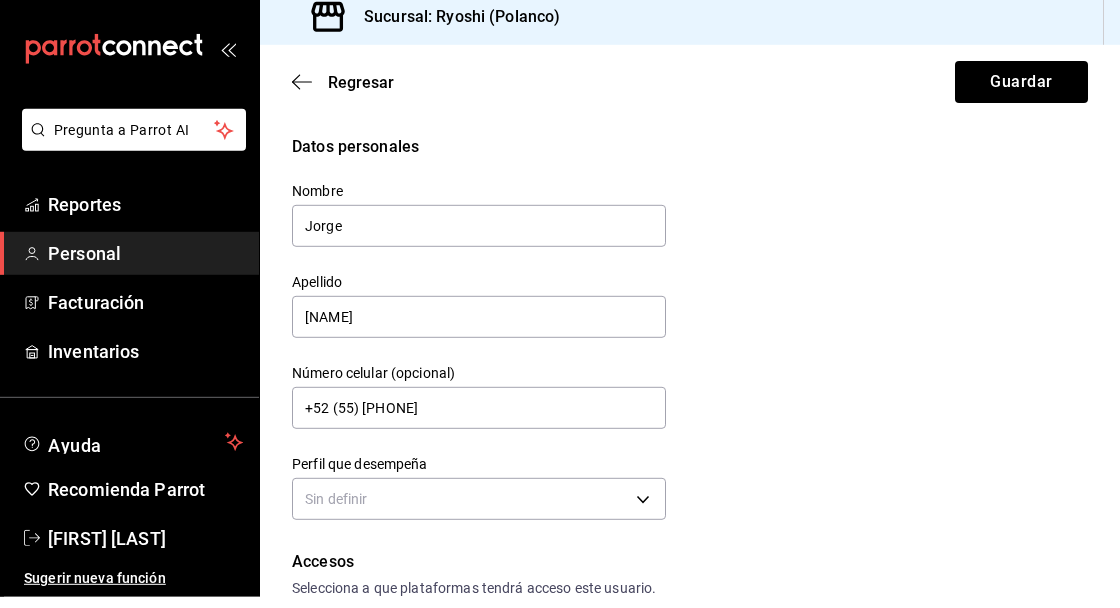 click on "Datos personales Nombre [FIRST] Apellido [LAST] Número celular (opcional) +52 (55) [PHONE] Perfil que desempeña Sin definir" at bounding box center [690, 341] 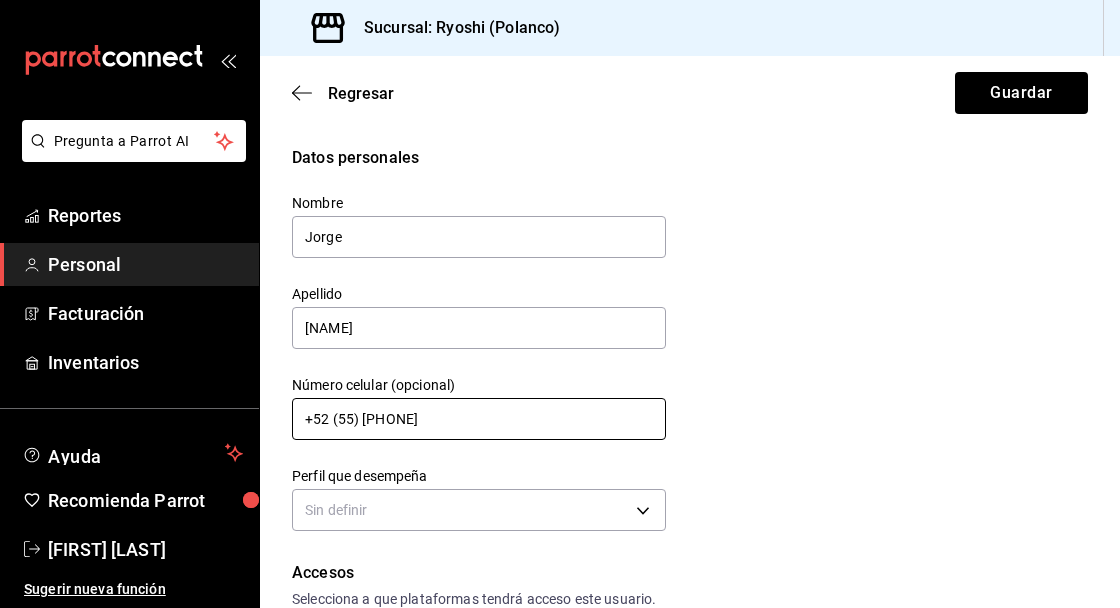 click on "+52 (55) [PHONE]" at bounding box center (479, 419) 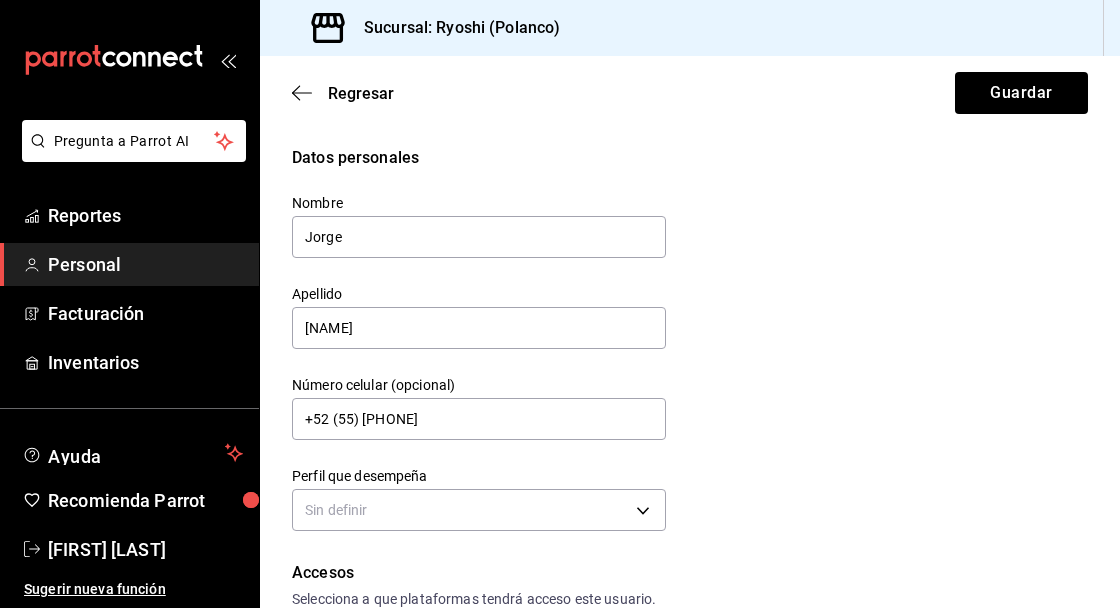 click on "Pregunta a Parrot AI Reportes   Personal   Facturación   Inventarios   Ayuda Recomienda Parrot   [FIRST] [LAST]   Sugerir nueva función   Sucursal: Ryoshi (Polanco) Regresar Guardar Datos personales Nombre [FIRST] Apellido [LAST] Número celular (opcional) +52 (55) [PHONE] Perfil que desempeña Sin definir Accesos Selecciona a que plataformas tendrá acceso este usuario. Administrador Web Posibilidad de iniciar sesión en la oficina administrativa de un restaurante.  Acceso al Punto de venta Posibilidad de autenticarse en el POS mediante PIN.  Iniciar sesión en terminal (correo electrónico o QR) Los usuarios podrán iniciar sesión y aceptar términos y condiciones en la terminal. Acceso uso de terminal Los usuarios podrán acceder y utilizar la terminal para visualizar y procesar pagos de sus órdenes. Correo electrónico Se volverá obligatorio al tener ciertos accesos activados. Contraseña Contraseña Repetir contraseña Repetir contraseña PIN Validar PIN ​ Generar PIN automático Notificaciones" at bounding box center (560, 304) 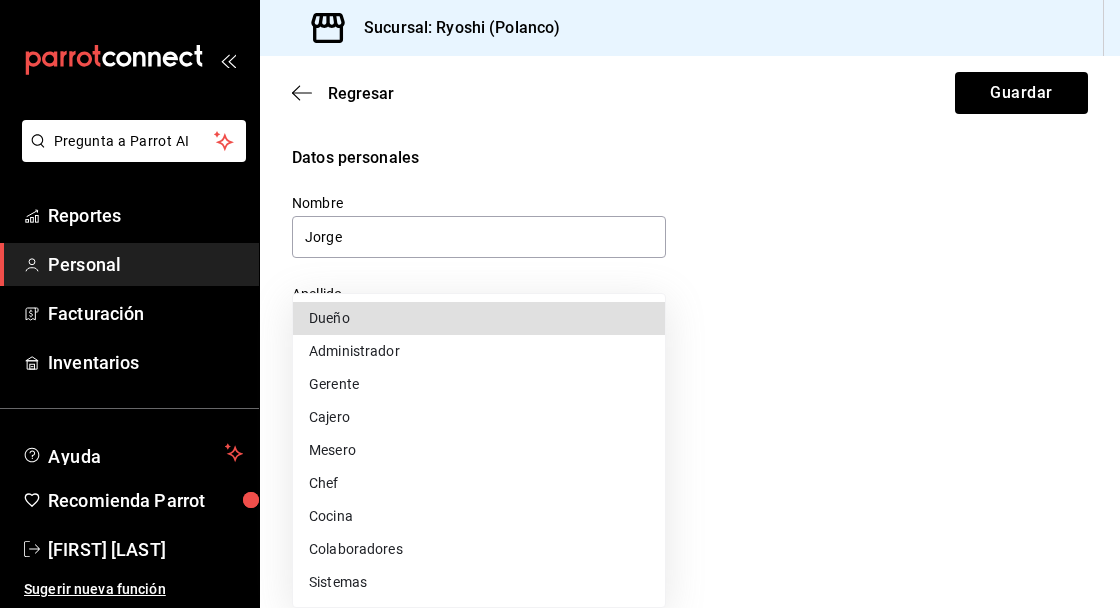 click on "Gerente" at bounding box center [479, 384] 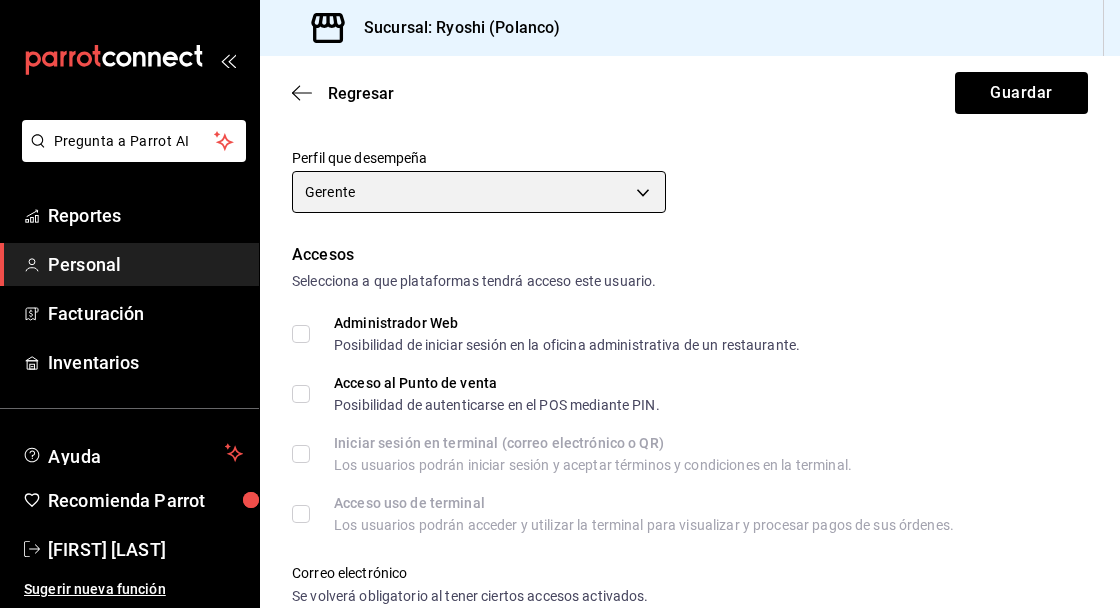 scroll, scrollTop: 322, scrollLeft: 0, axis: vertical 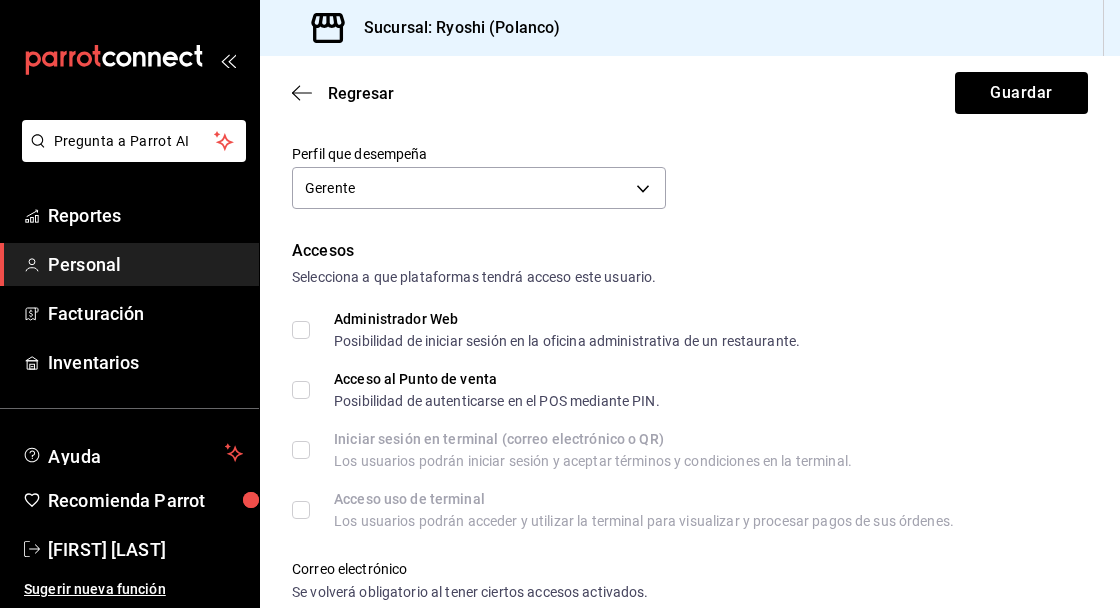 click on "Administrador Web Posibilidad de iniciar sesión en la oficina administrativa de un restaurante." at bounding box center [555, 330] 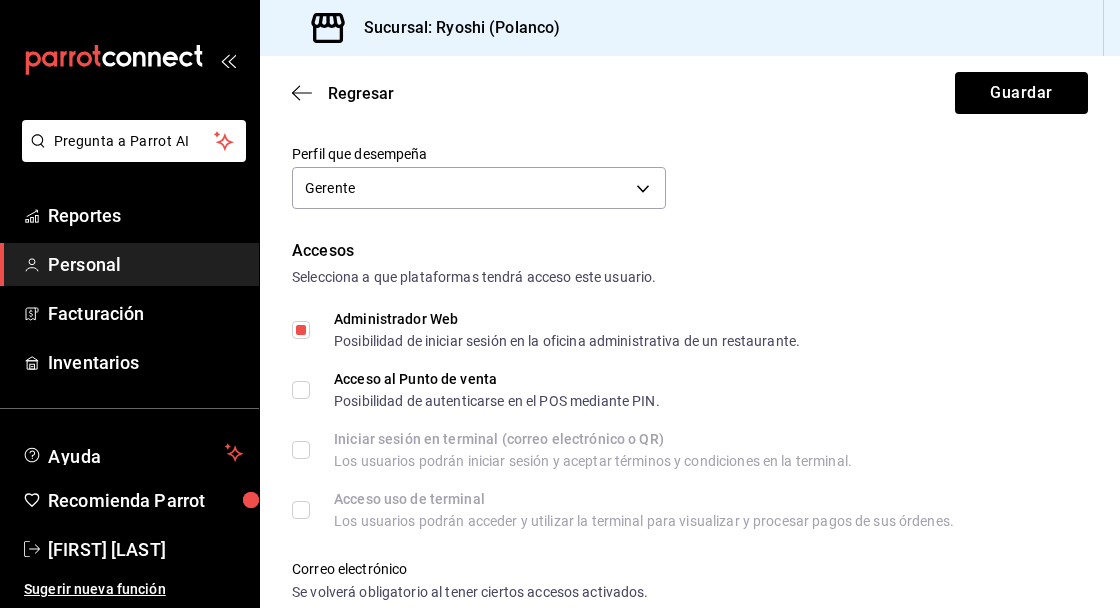 click on "Acceso al Punto de venta Posibilidad de autenticarse en el POS mediante PIN." at bounding box center [301, 390] 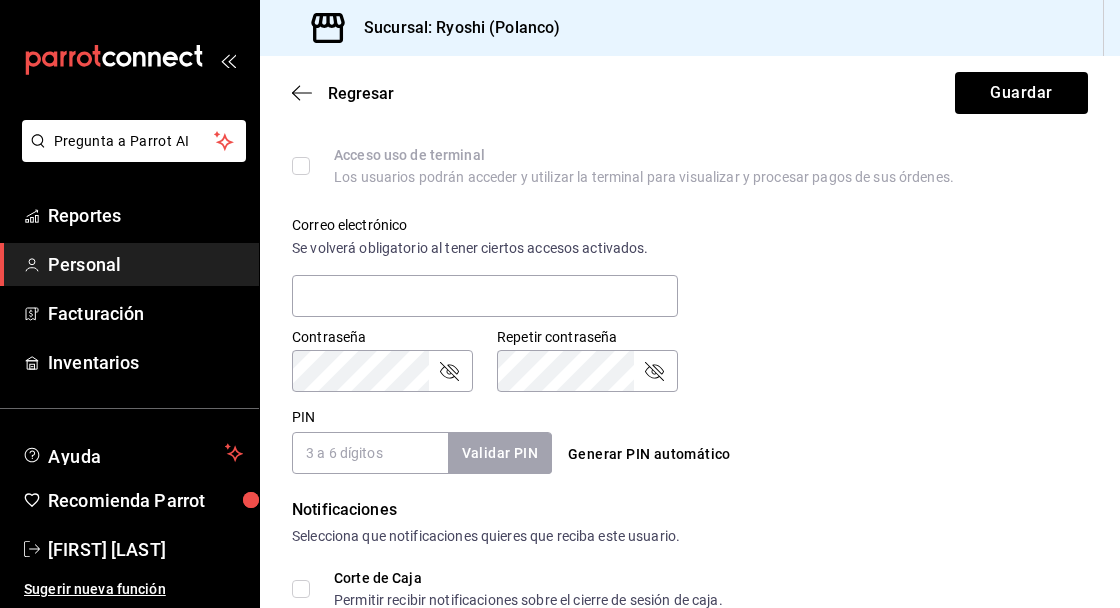 scroll, scrollTop: 666, scrollLeft: 0, axis: vertical 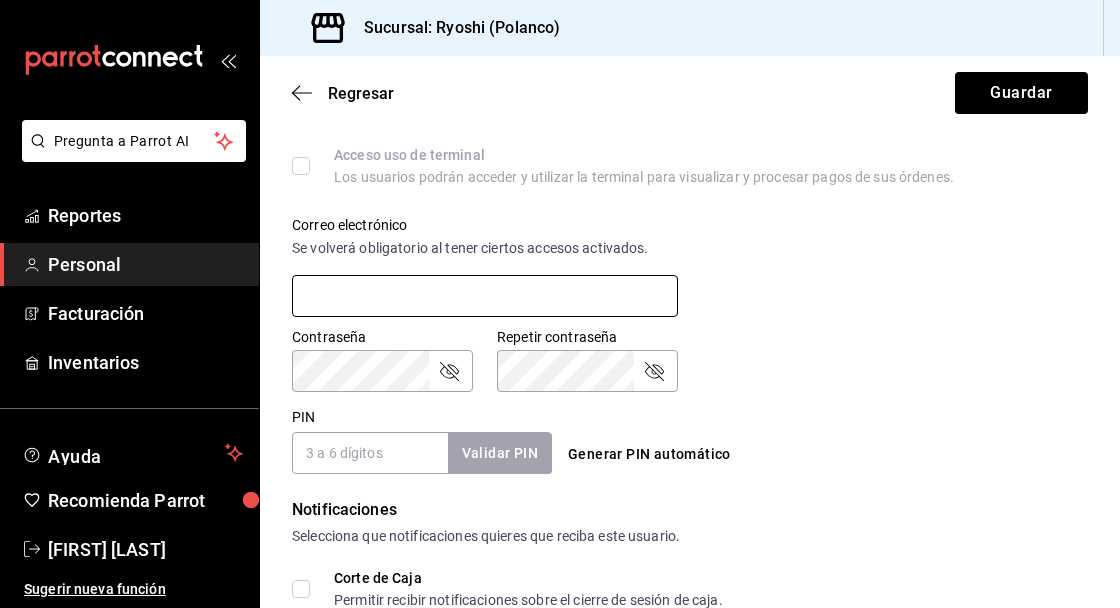 click at bounding box center [485, 296] 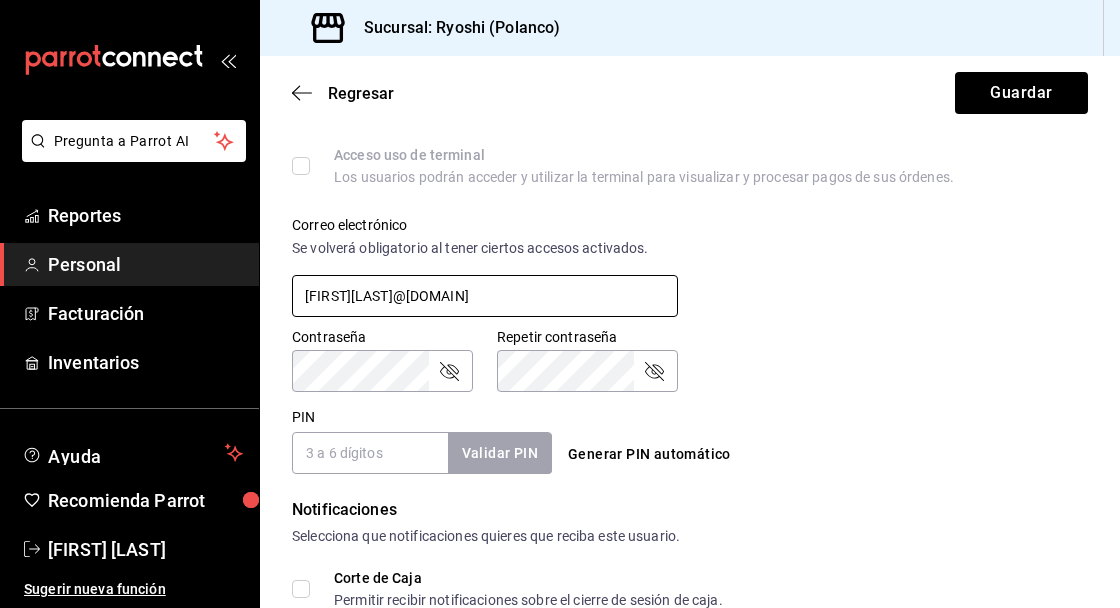 type on "[FIRST][LAST]@[DOMAIN]" 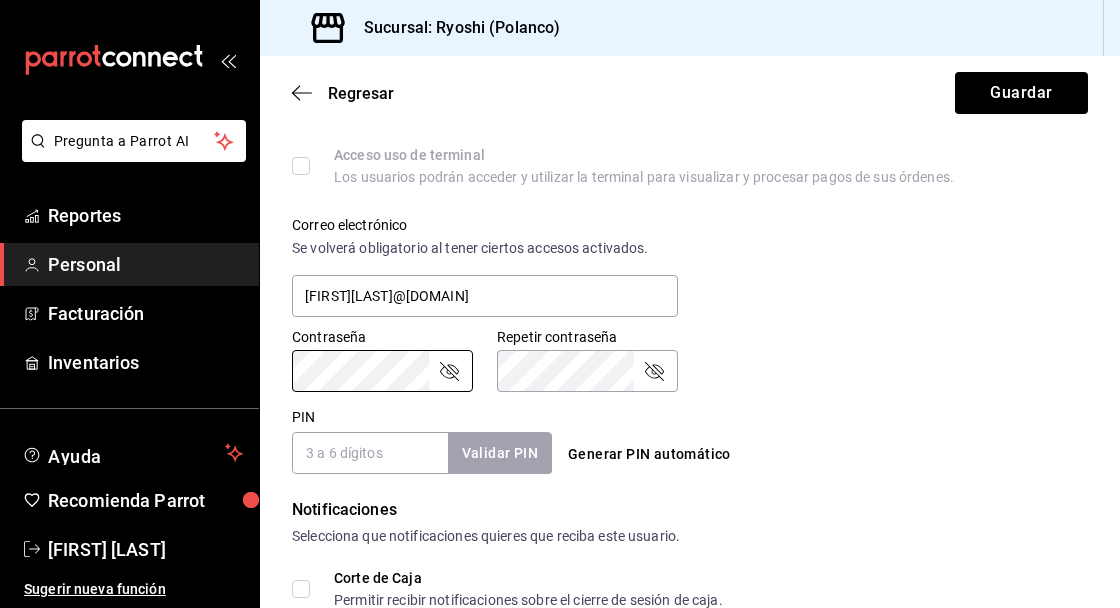 scroll, scrollTop: 656, scrollLeft: 0, axis: vertical 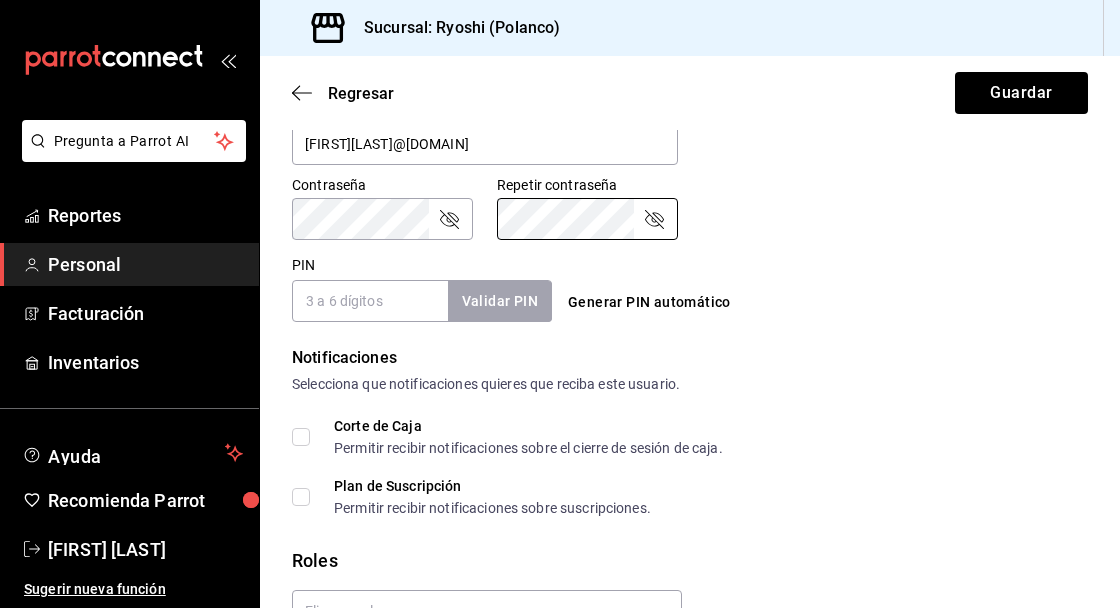 click on "PIN" at bounding box center [370, 301] 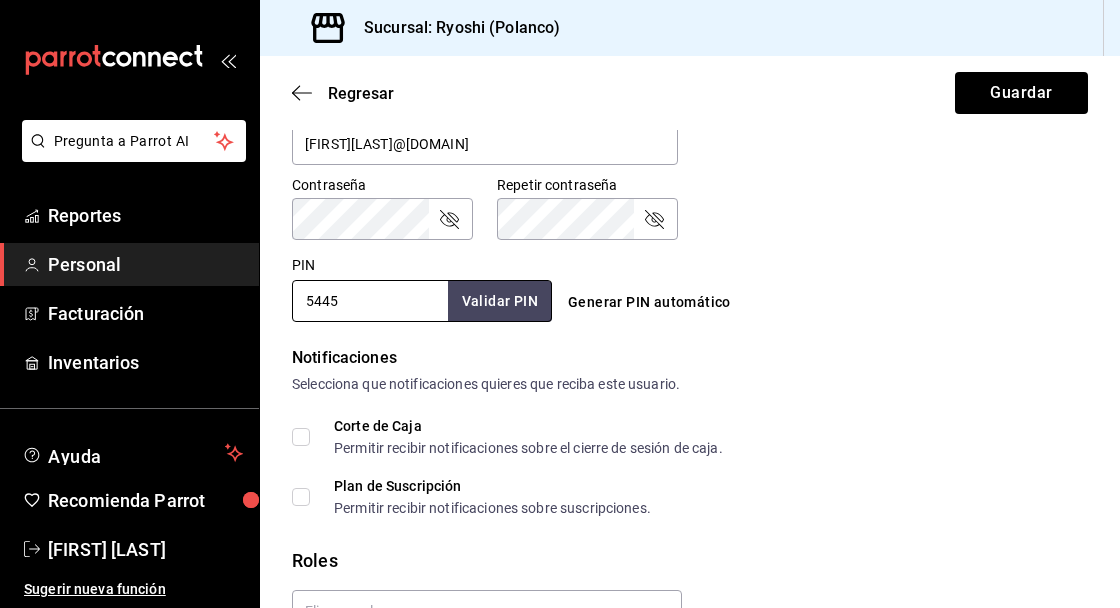type on "5445" 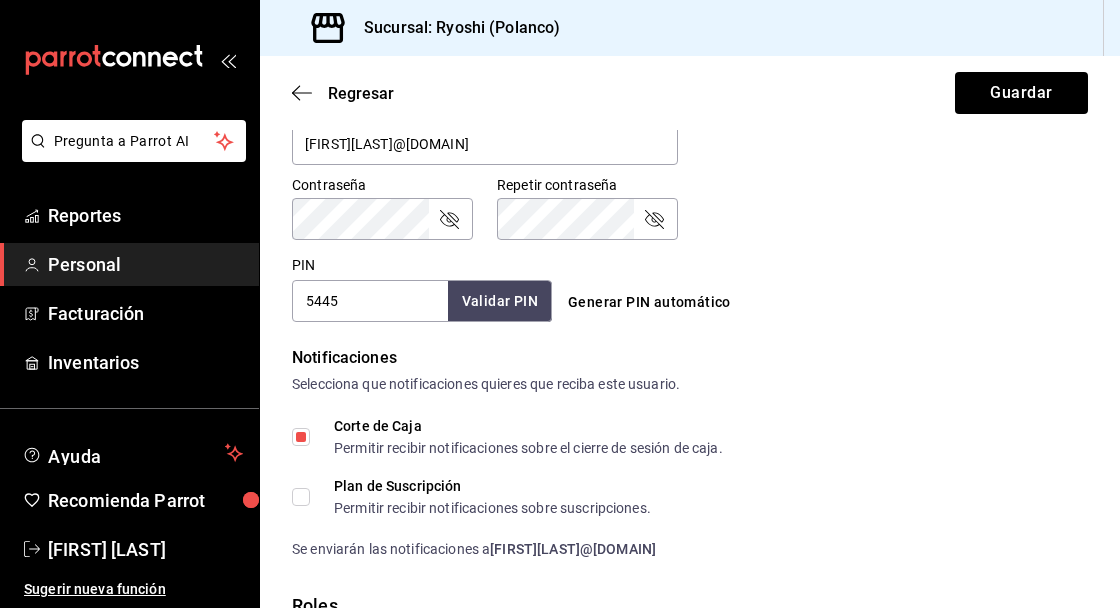 click on "Plan de Suscripción Permitir recibir notificaciones sobre suscripciones." at bounding box center (301, 497) 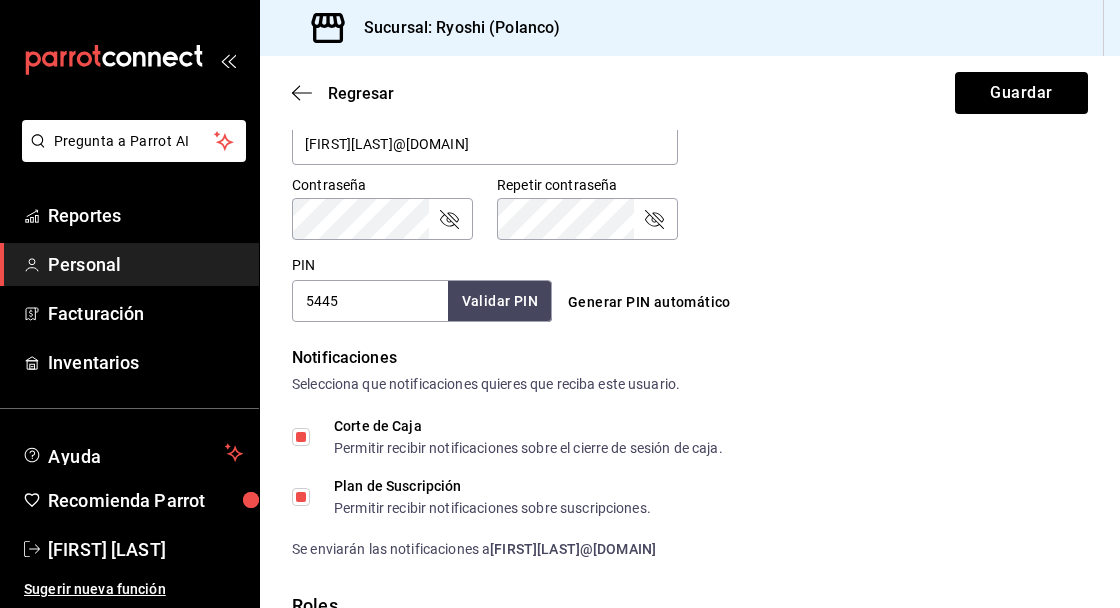scroll, scrollTop: 879, scrollLeft: 0, axis: vertical 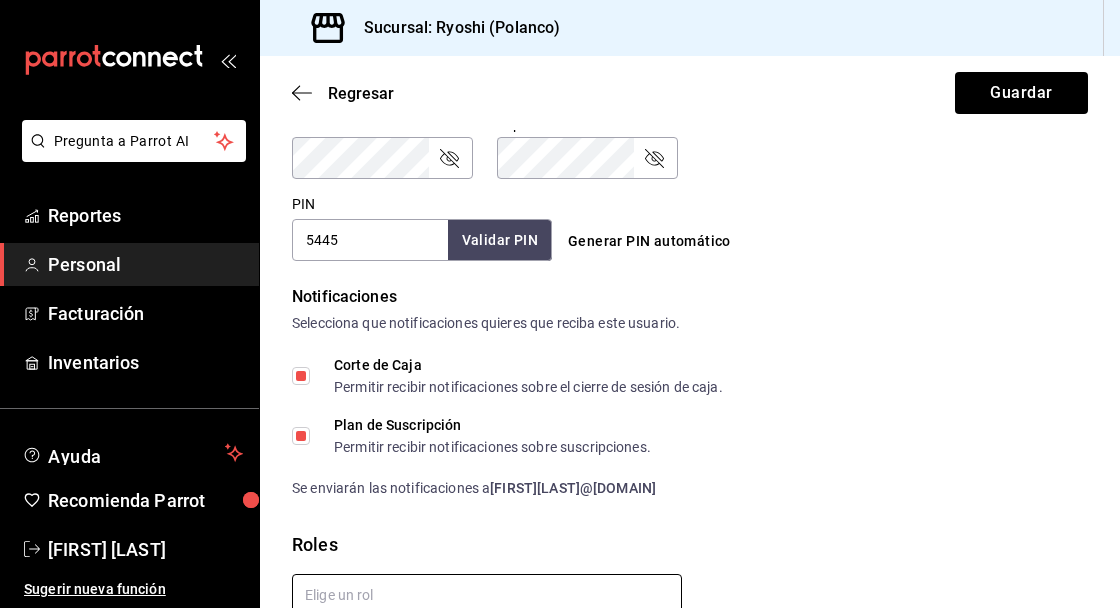 click at bounding box center [487, 595] 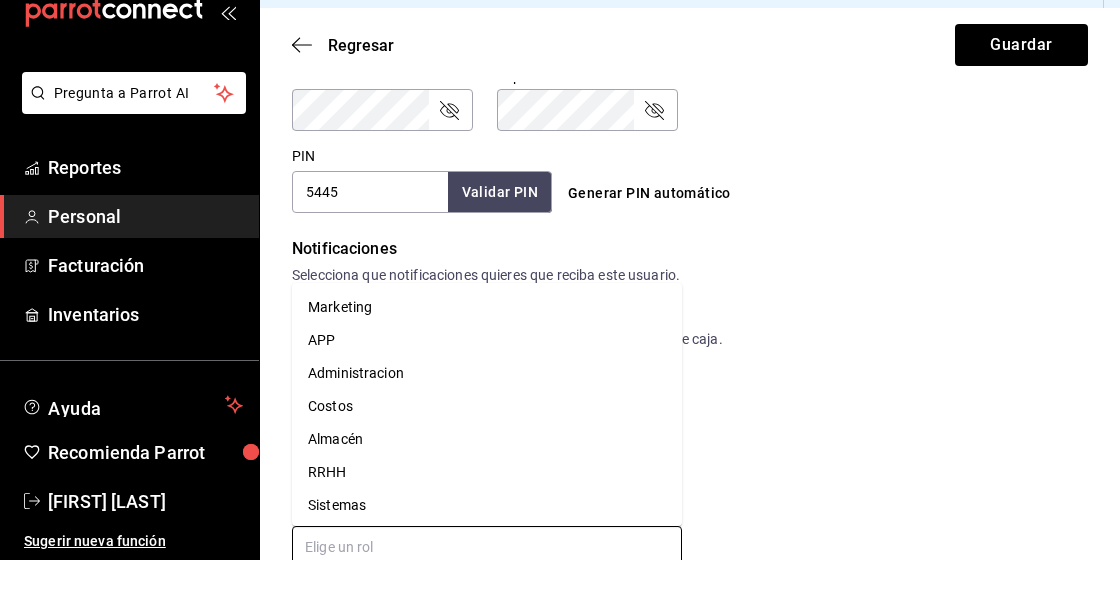 scroll, scrollTop: 94, scrollLeft: 0, axis: vertical 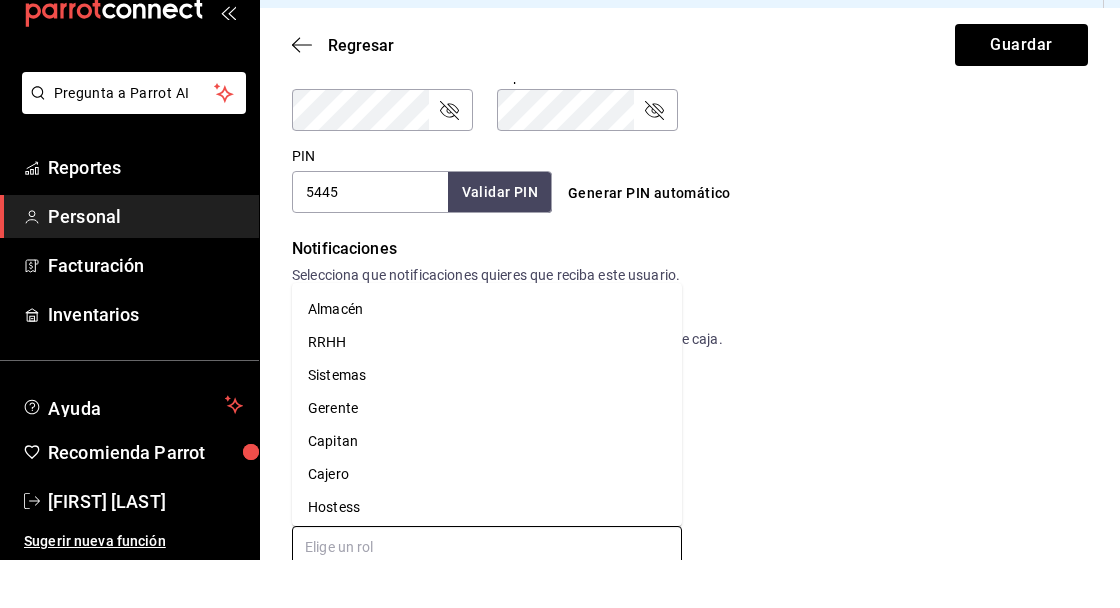 click on "Capitan" at bounding box center [487, 489] 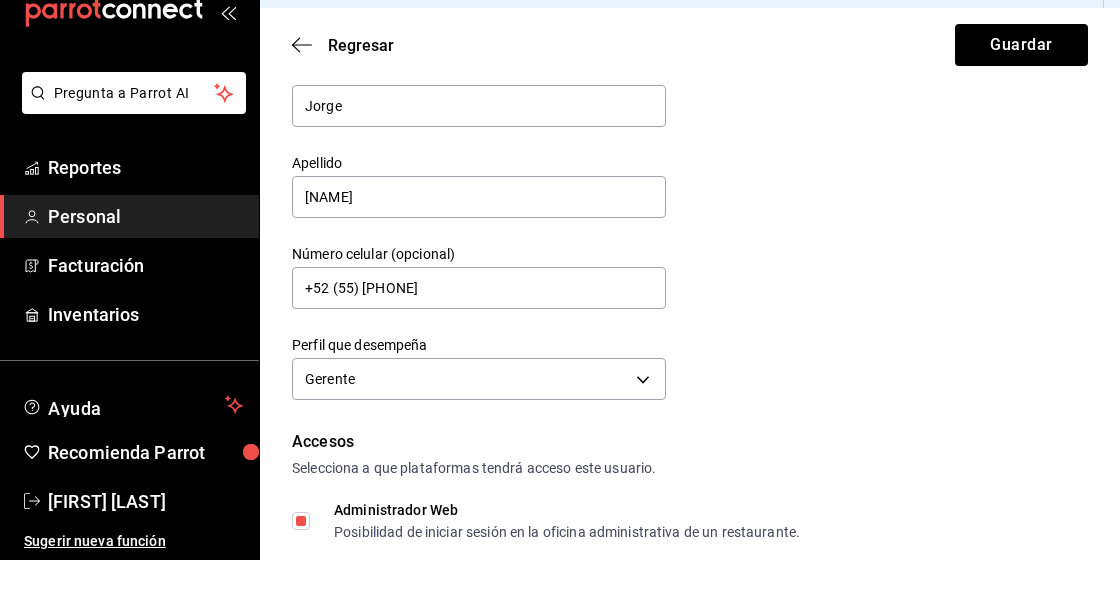 scroll, scrollTop: 0, scrollLeft: 0, axis: both 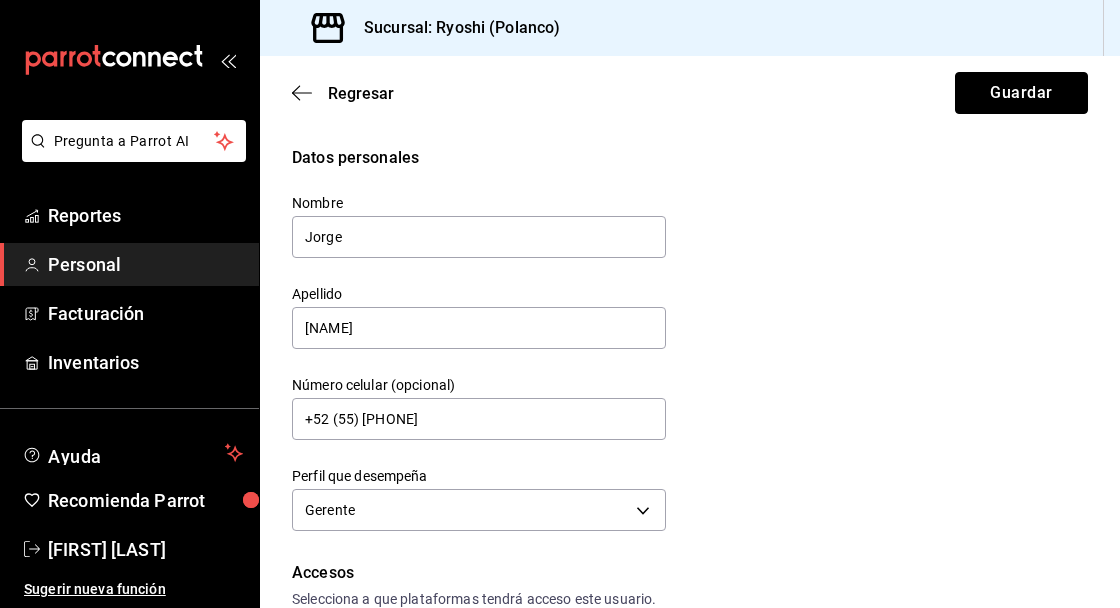 click on "Guardar" at bounding box center [1021, 93] 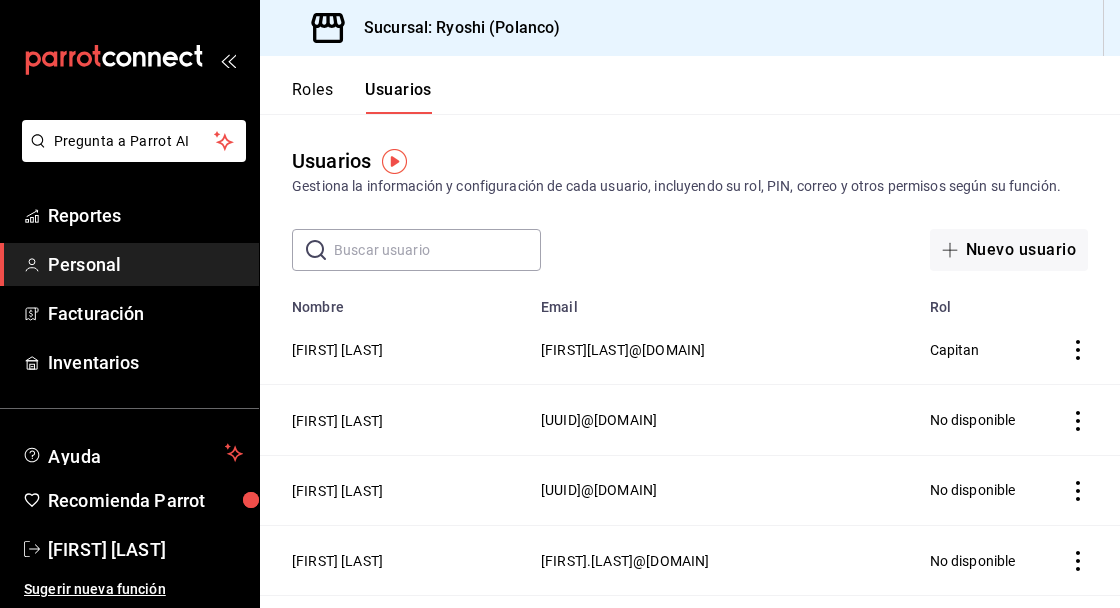 click at bounding box center [437, 250] 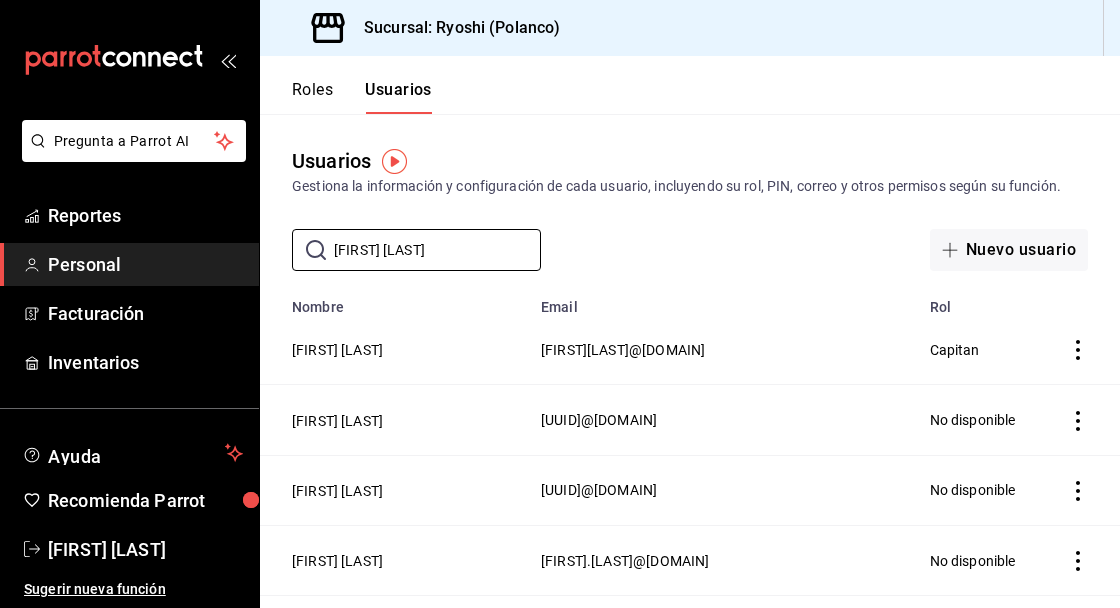 type on "[FIRST] [LAST]" 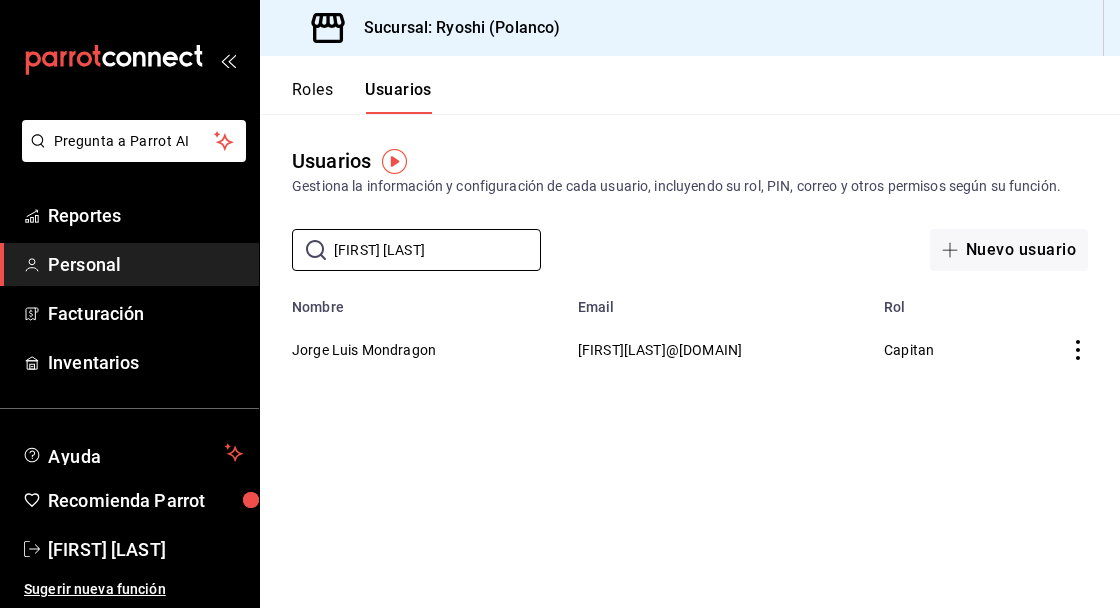 click 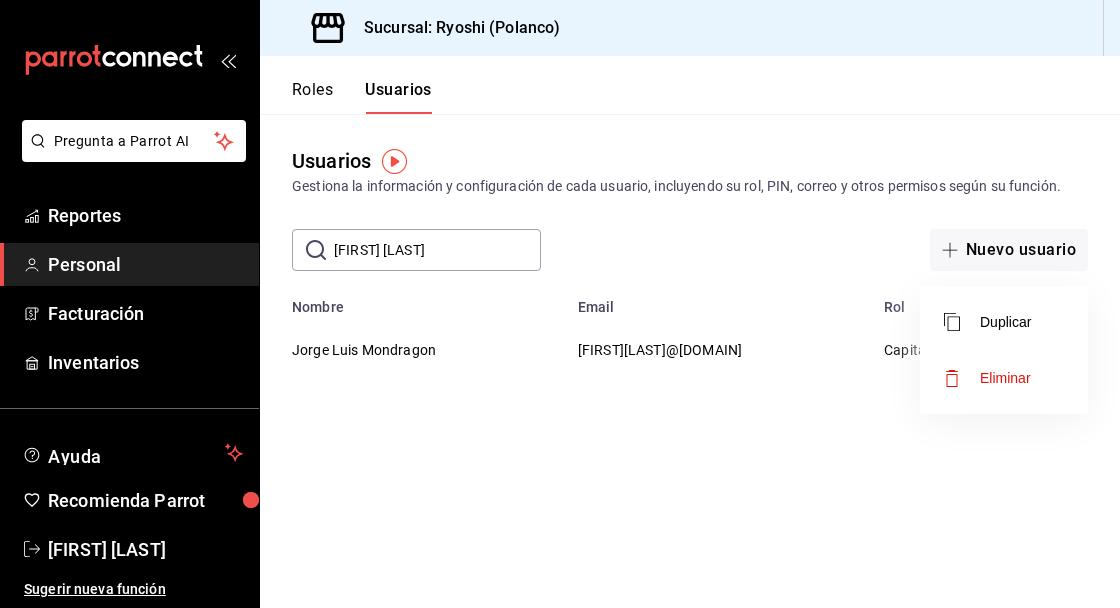 click on "Eliminar" at bounding box center [1005, 378] 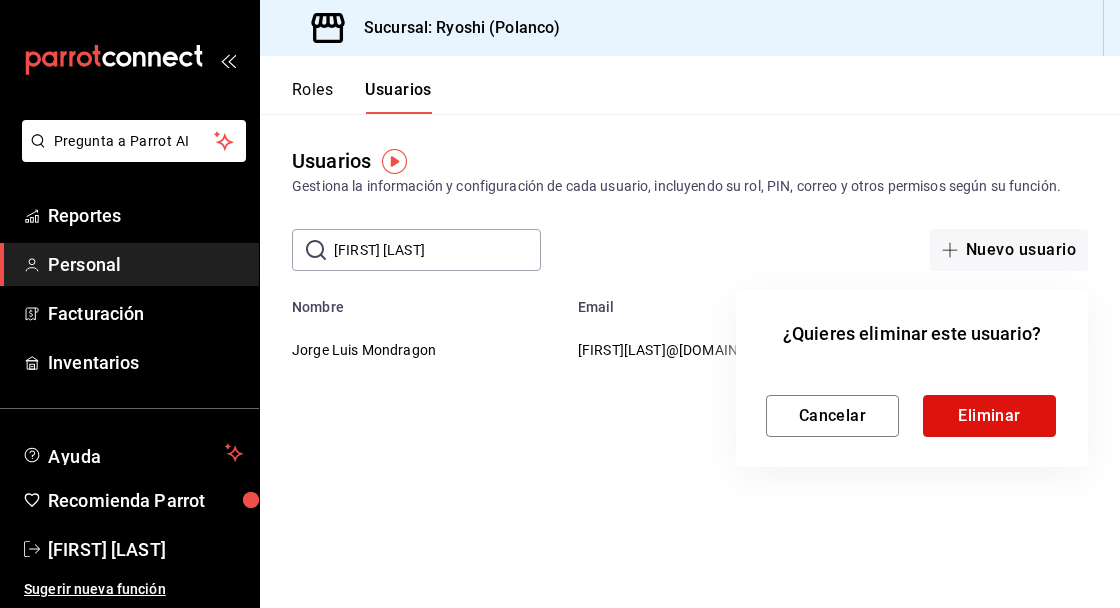 click on "Eliminar" at bounding box center [989, 416] 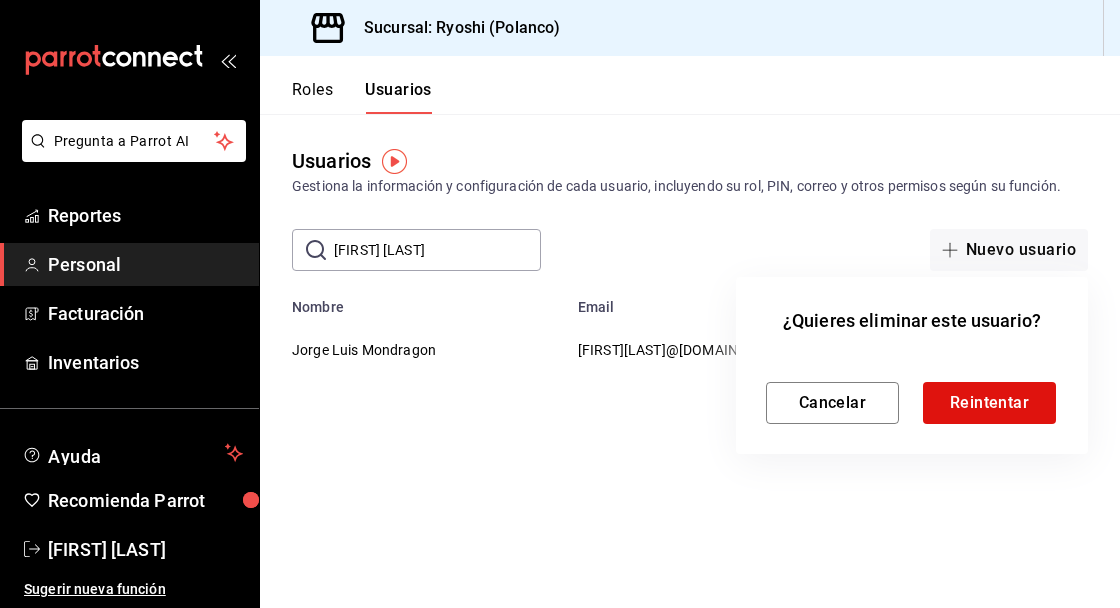 click on "Reintentar" at bounding box center (989, 403) 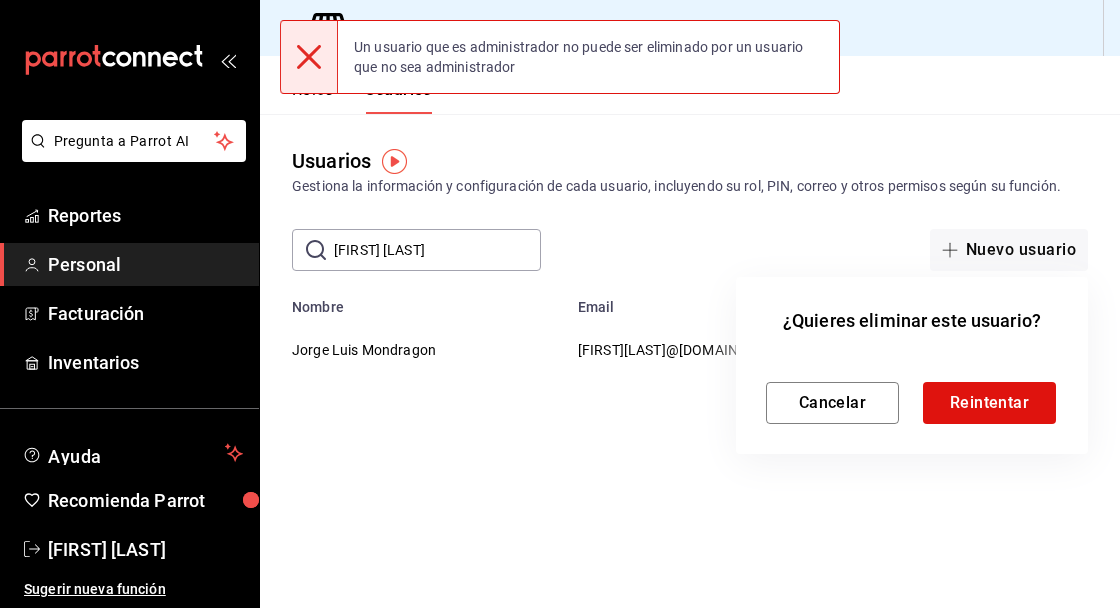 click on "Cancelar" at bounding box center [832, 403] 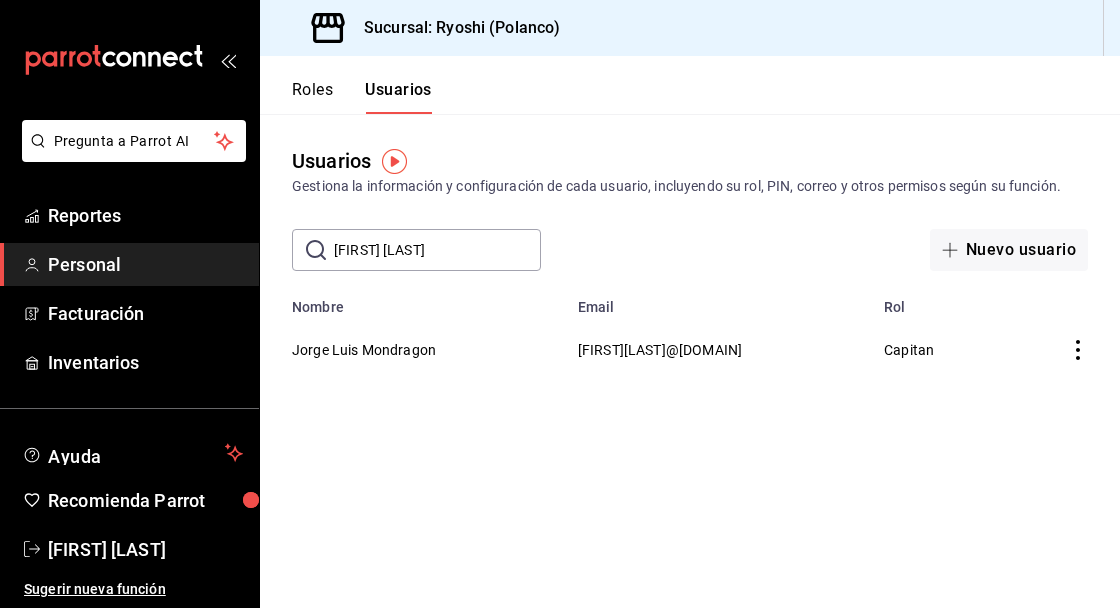 click on "[FIRST][LAST]@[DOMAIN]" at bounding box center (660, 350) 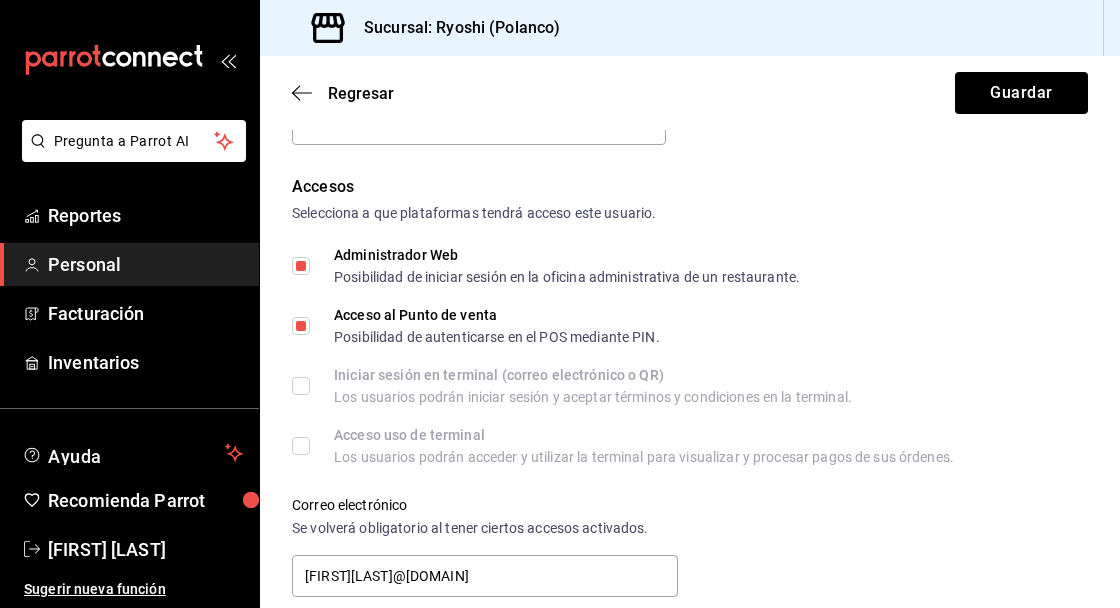 scroll, scrollTop: 384, scrollLeft: 0, axis: vertical 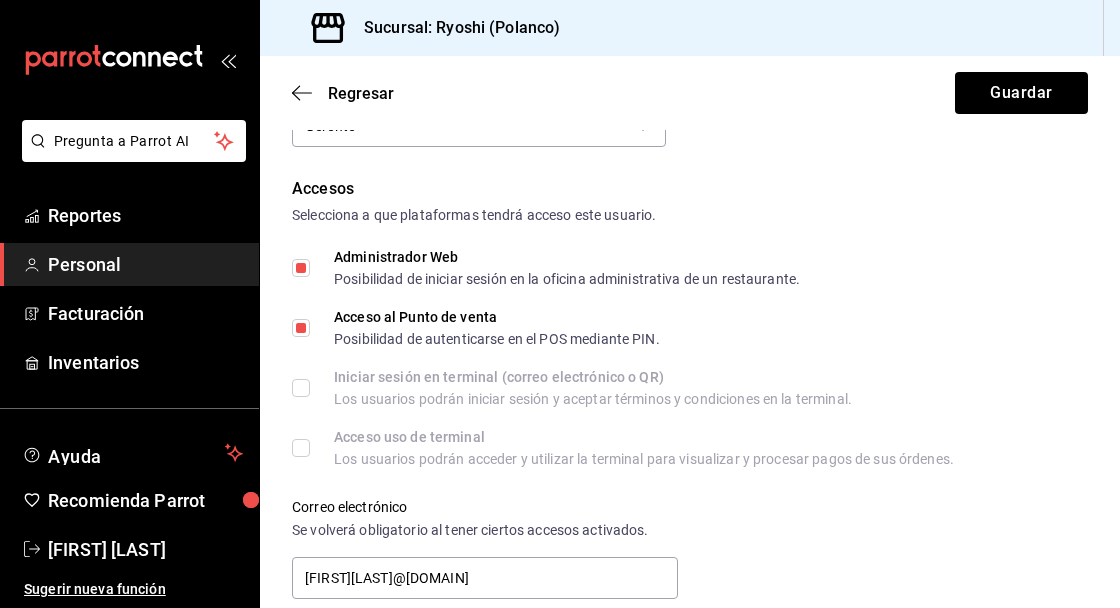 click on "Administrador Web Posibilidad de iniciar sesión en la oficina administrativa de un restaurante." at bounding box center (301, 268) 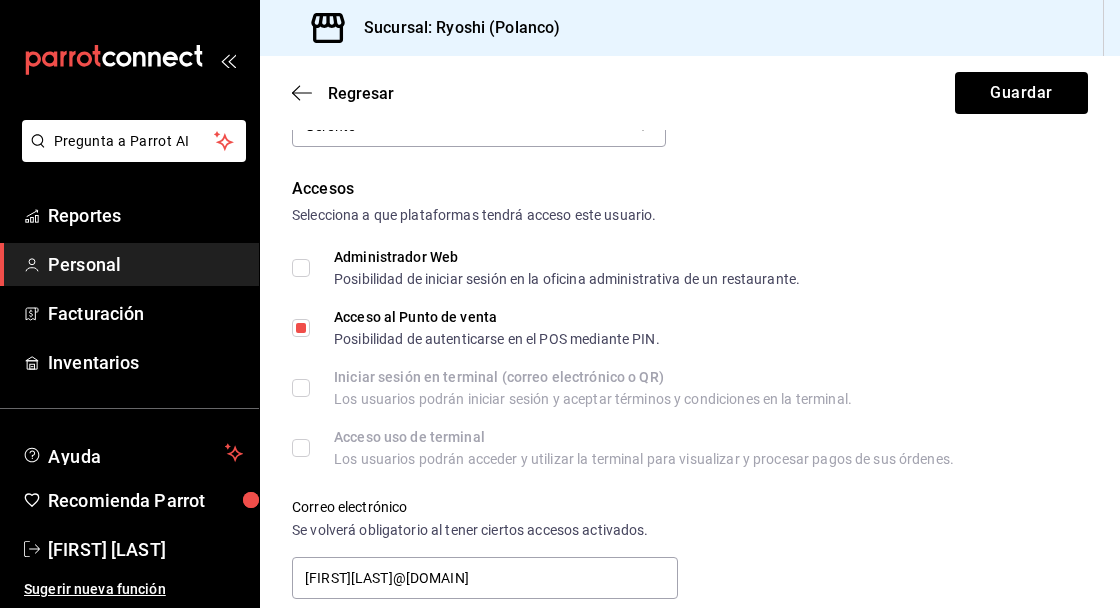 click on "Acceso al Punto de venta Posibilidad de autenticarse en el POS mediante PIN." at bounding box center [301, 328] 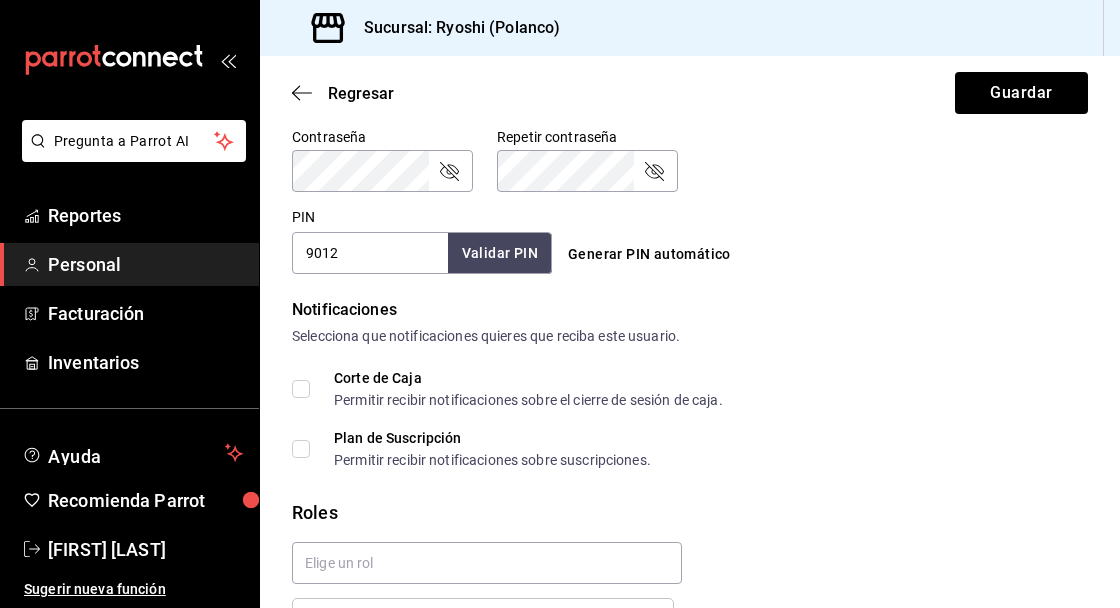 scroll, scrollTop: 899, scrollLeft: 0, axis: vertical 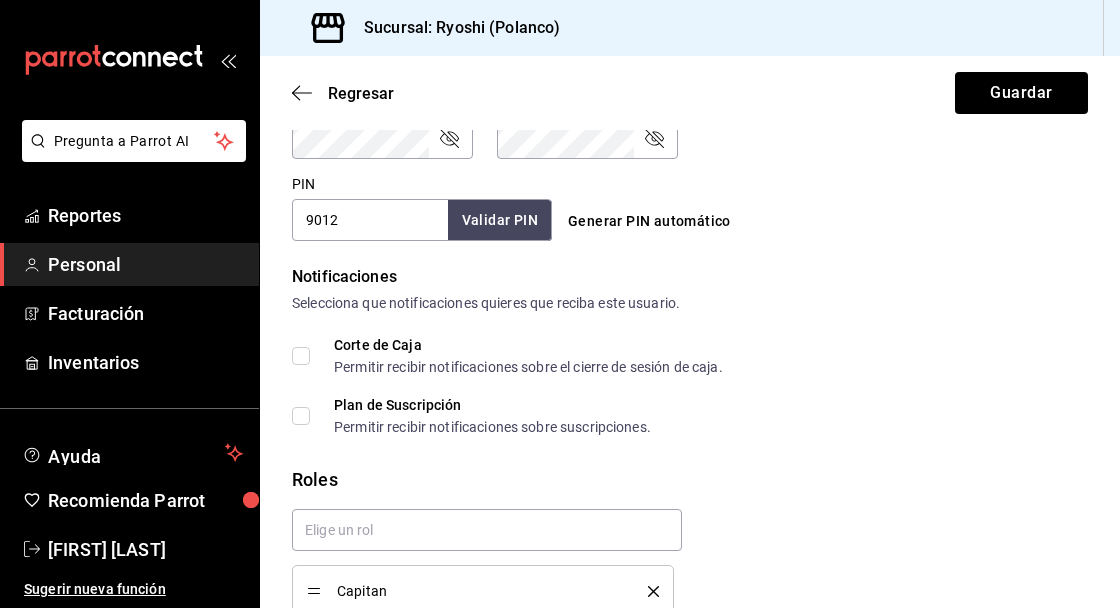 checkbox on "true" 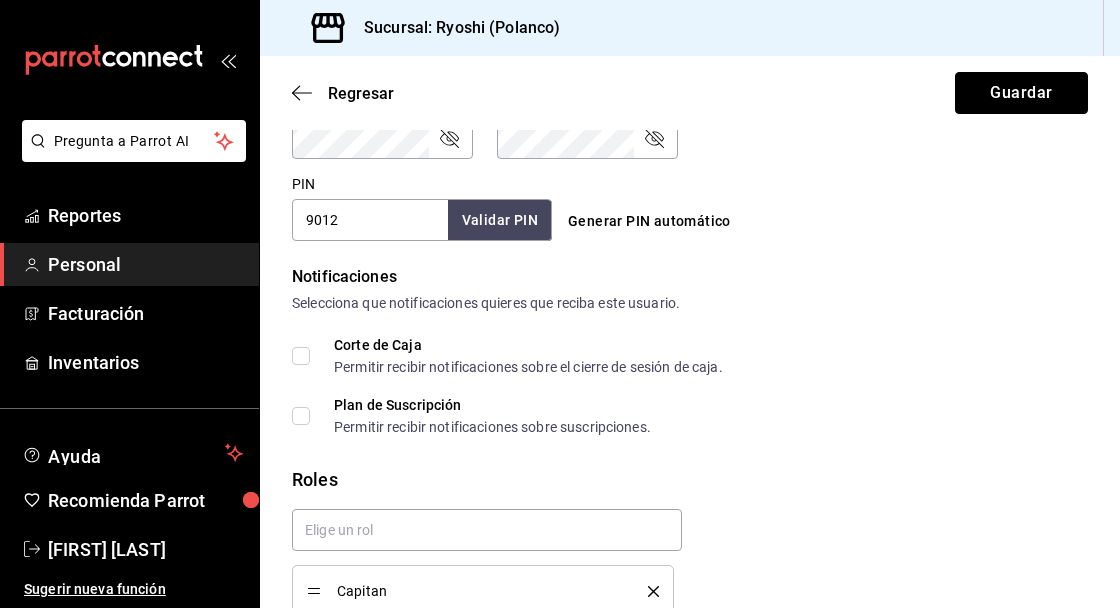 click on "Guardar" at bounding box center (1021, 93) 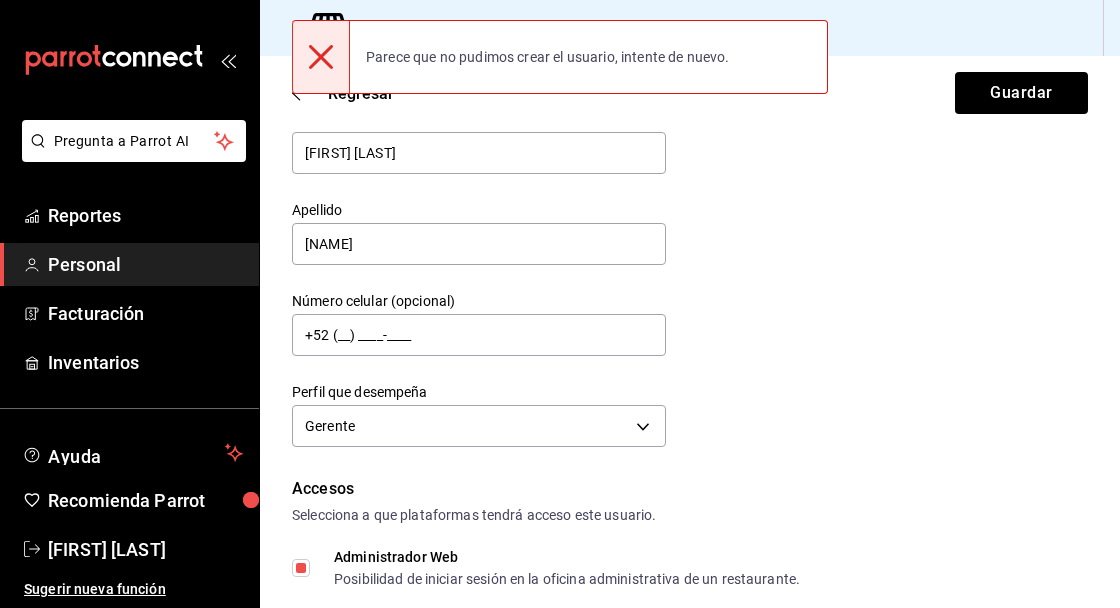 scroll, scrollTop: 0, scrollLeft: 0, axis: both 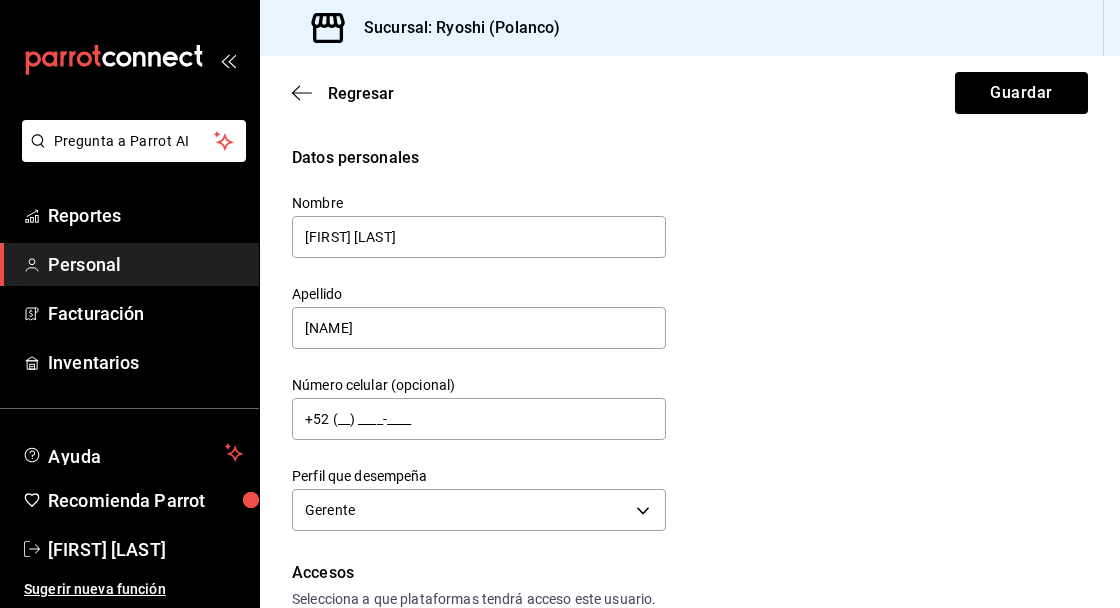 click 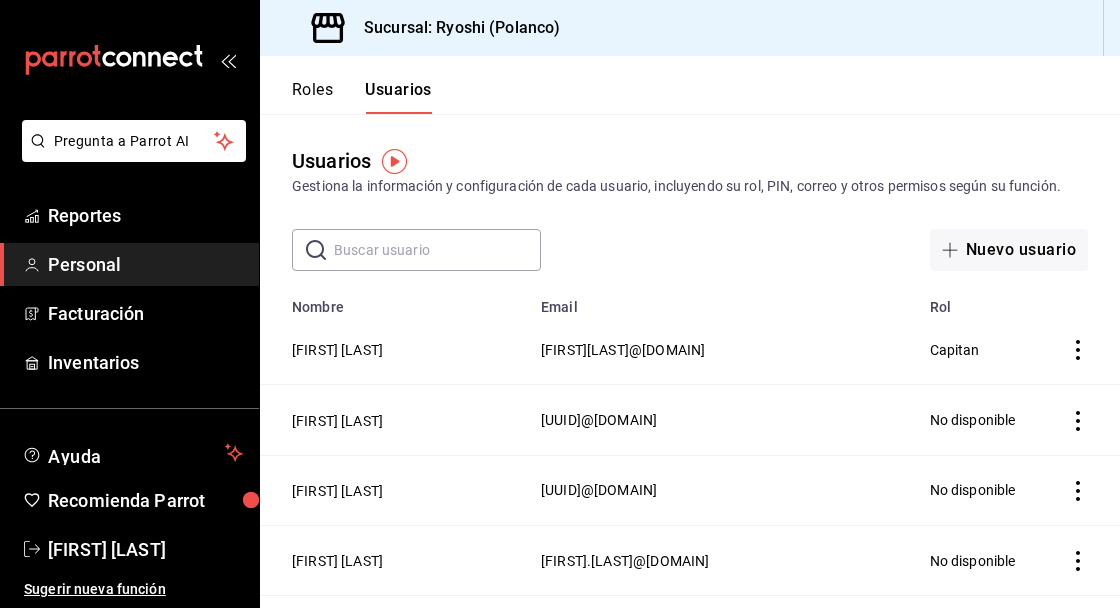 click at bounding box center (437, 250) 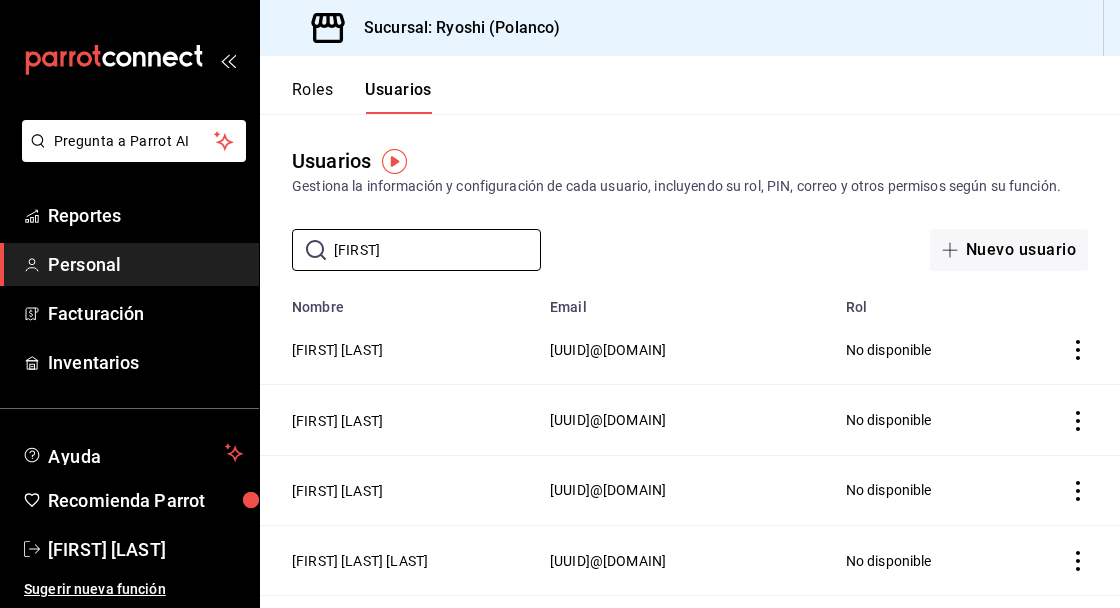 type on "[FIRST]" 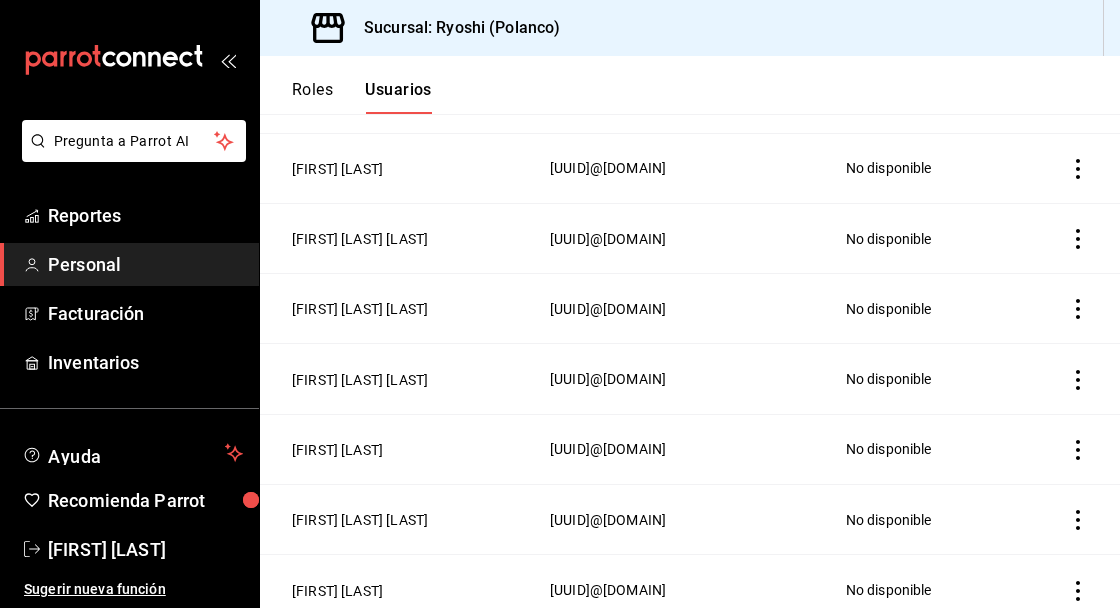 scroll, scrollTop: 444, scrollLeft: 0, axis: vertical 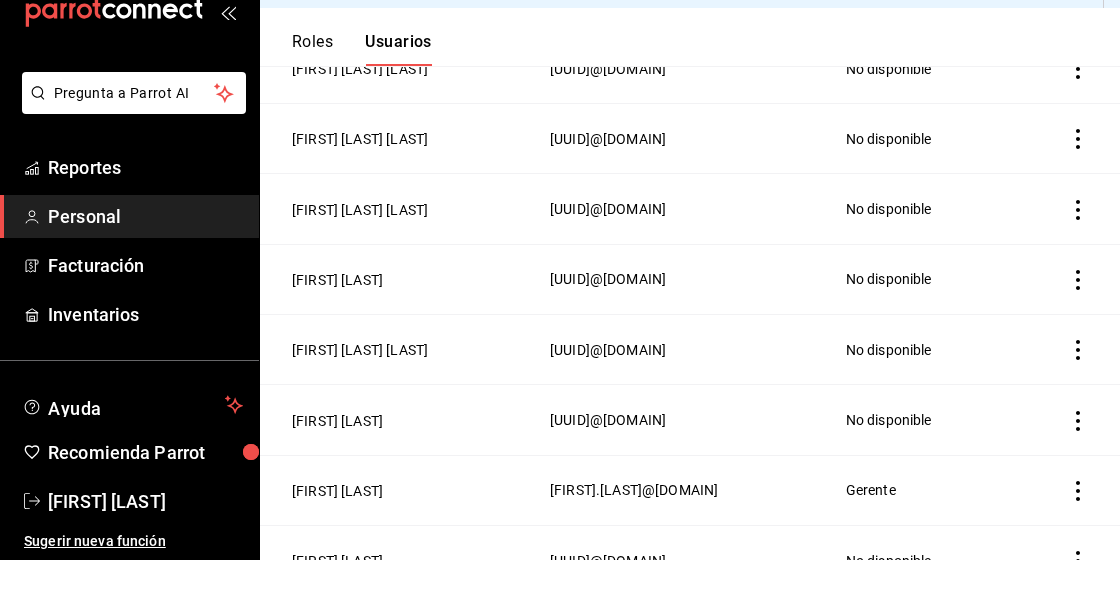 click on "[FIRST] [LAST]" at bounding box center (337, 539) 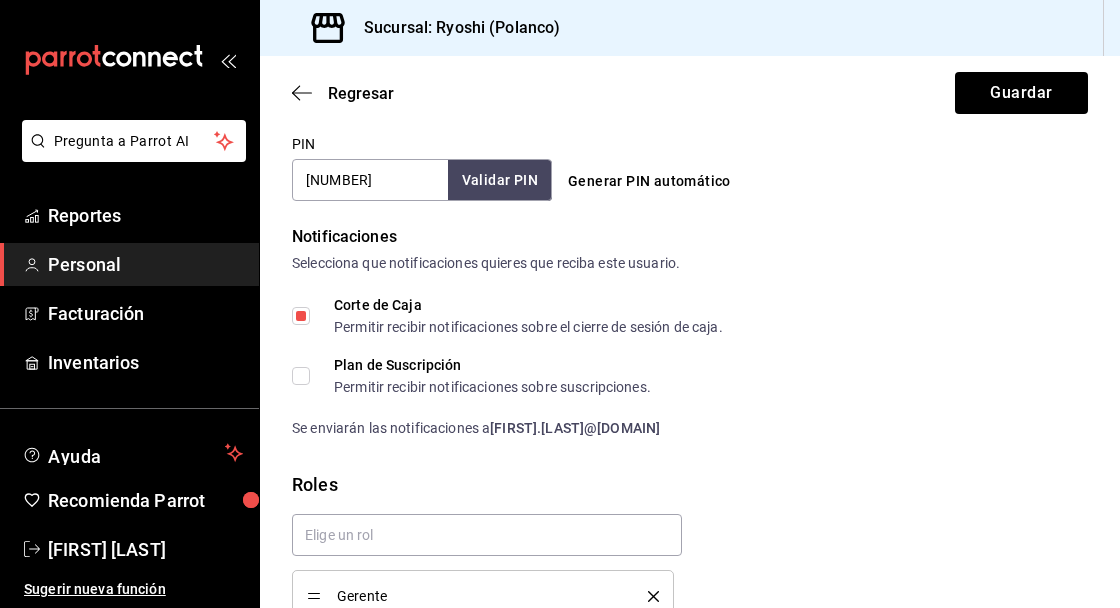 scroll, scrollTop: 944, scrollLeft: 0, axis: vertical 